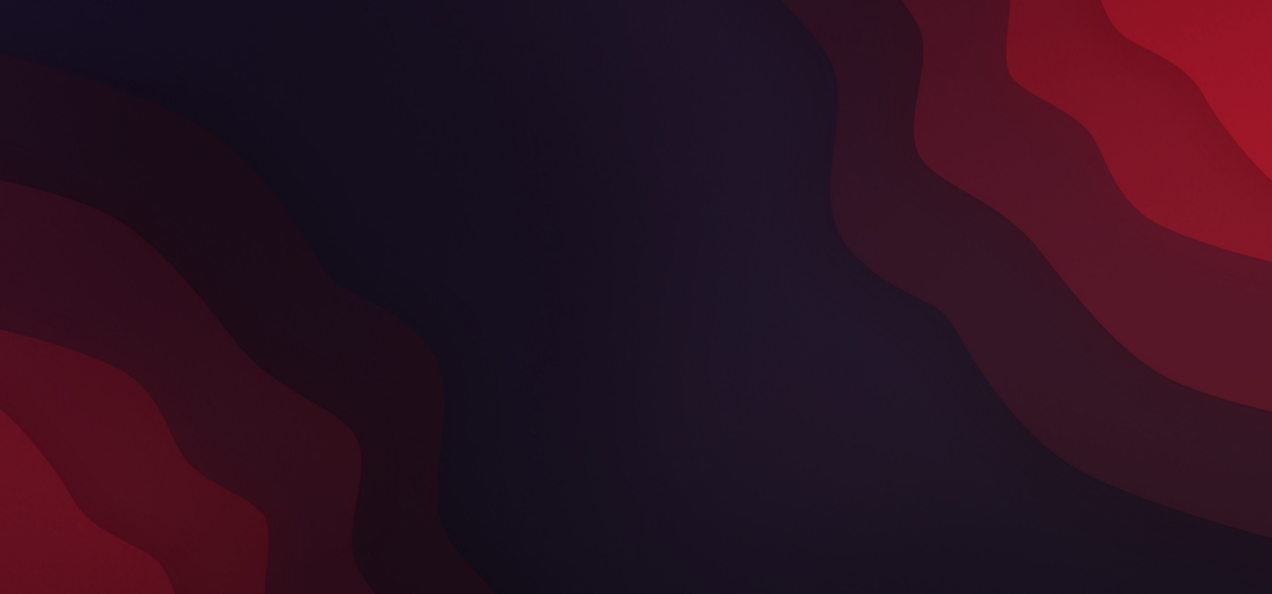 scroll, scrollTop: 0, scrollLeft: 0, axis: both 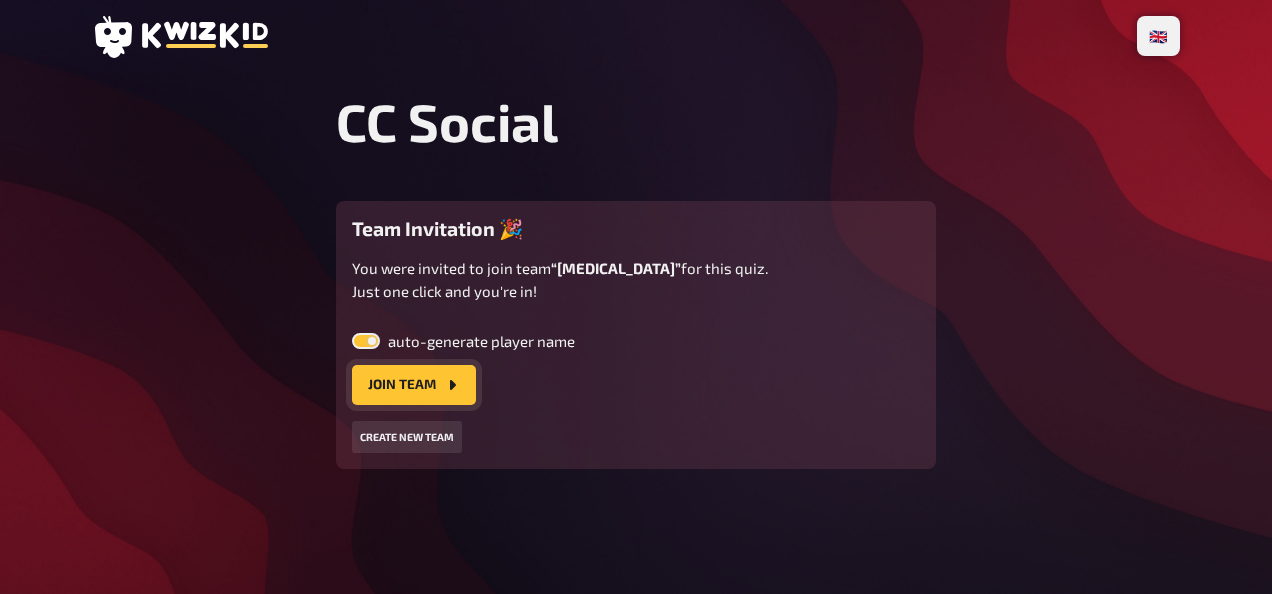 click on "Join team" at bounding box center [414, 385] 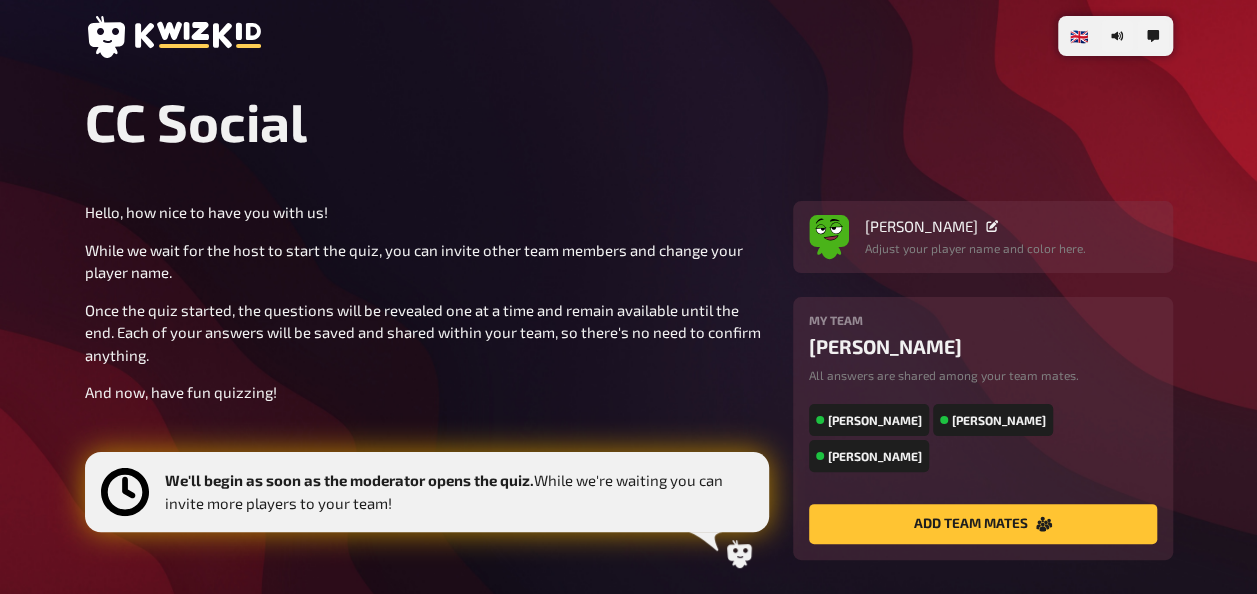 click on "My team [PERSON_NAME] All answers are shared among your team mates. [PERSON_NAME] [PERSON_NAME] [PERSON_NAME] add team mates" at bounding box center [983, 428] 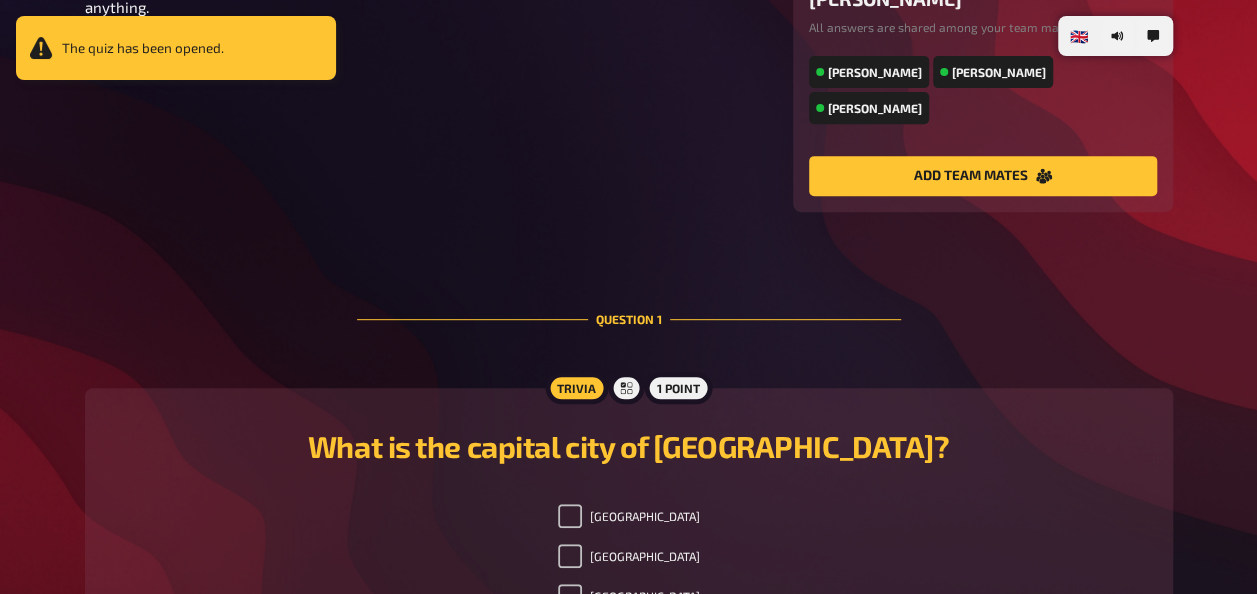 scroll, scrollTop: 500, scrollLeft: 0, axis: vertical 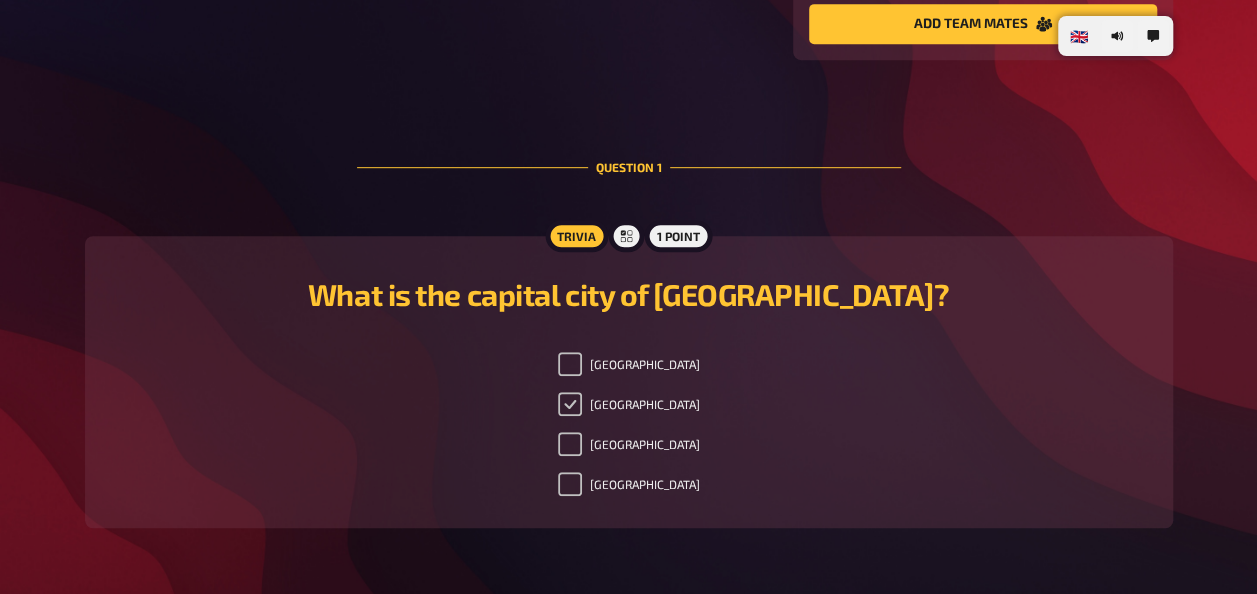 click on "[GEOGRAPHIC_DATA]" at bounding box center (570, 404) 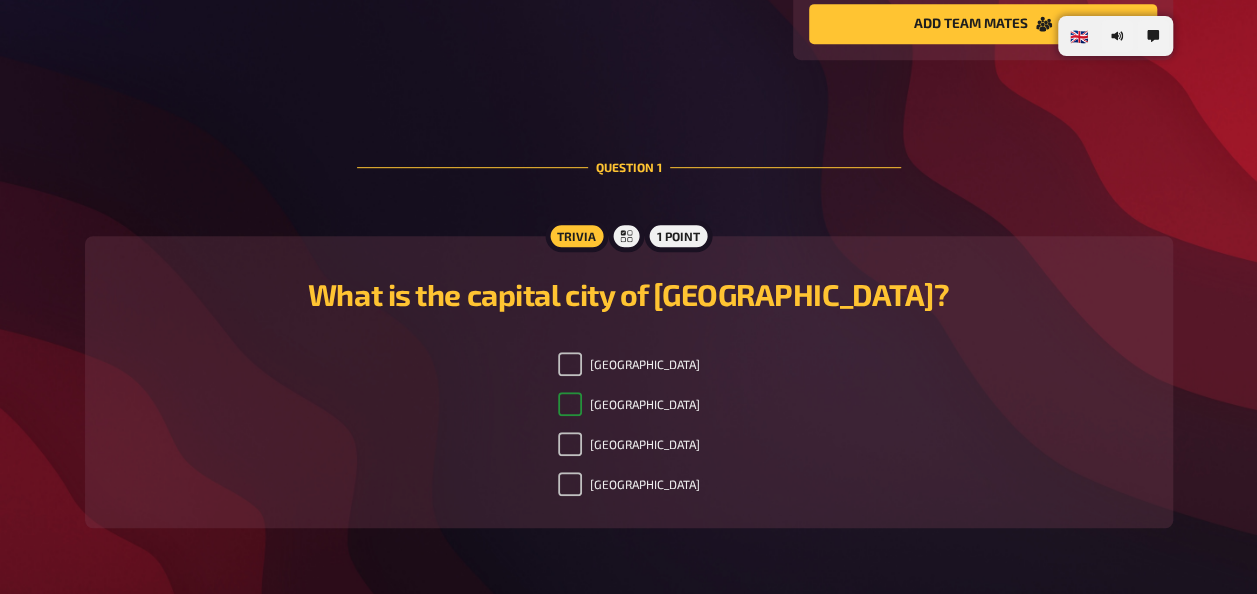 checkbox on "true" 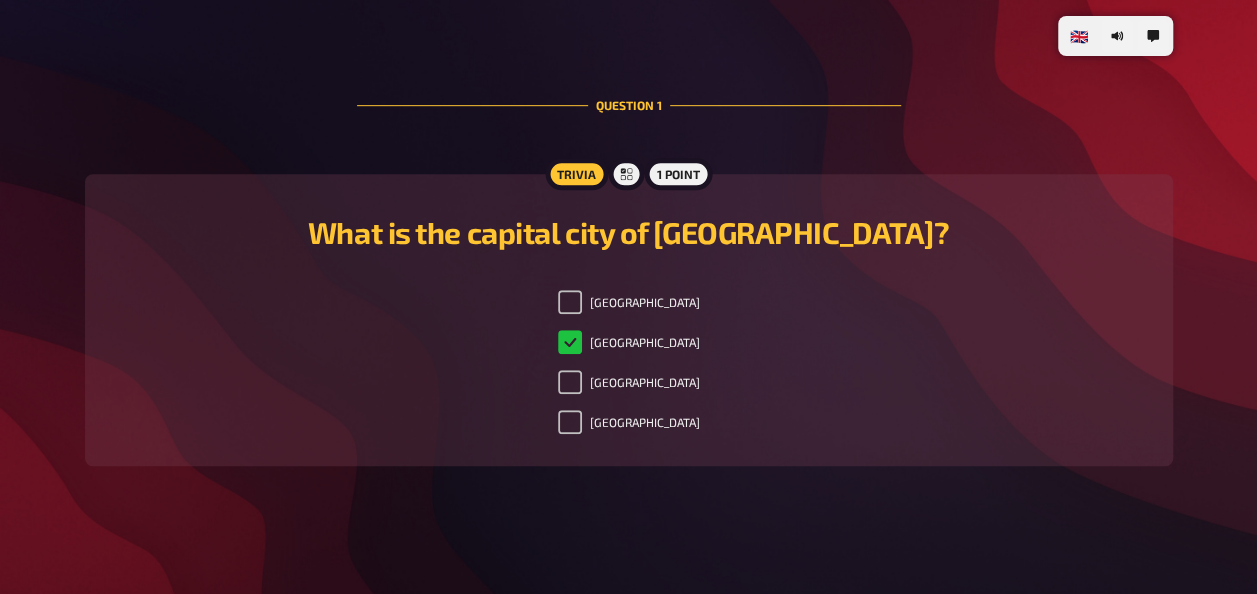 scroll, scrollTop: 528, scrollLeft: 0, axis: vertical 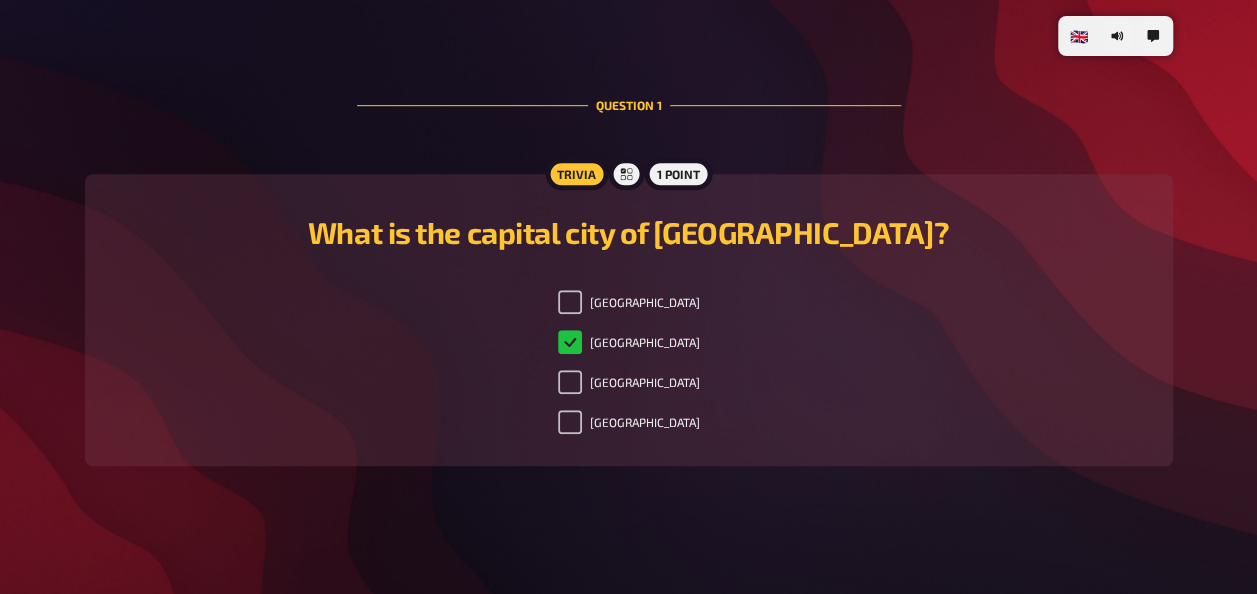 checkbox on "true" 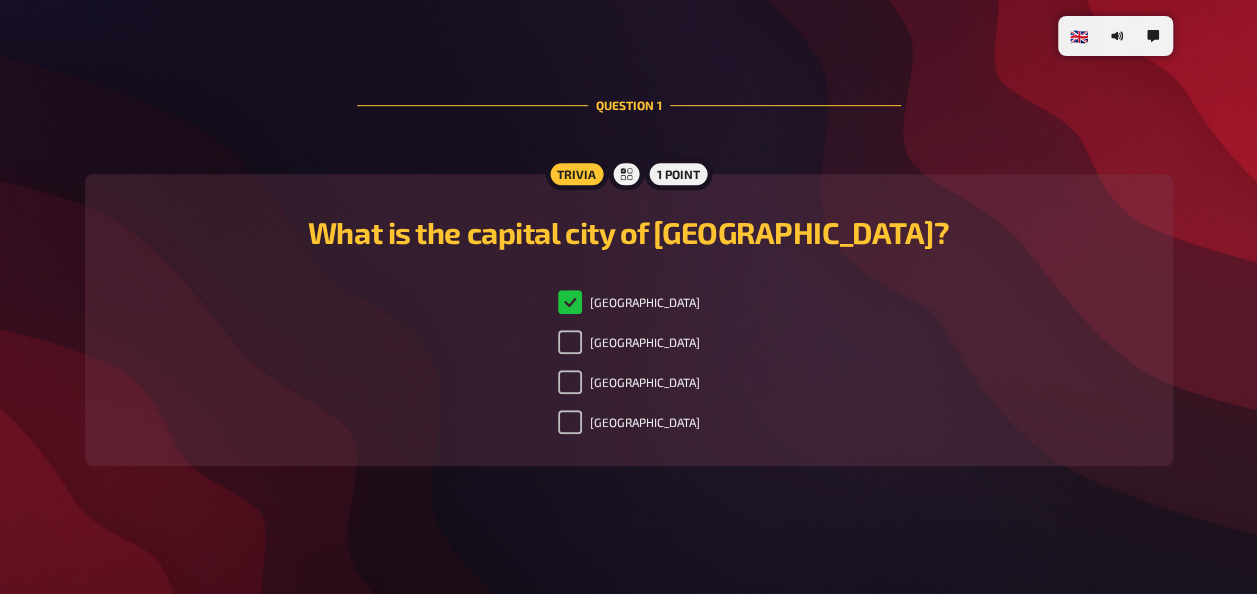 checkbox on "false" 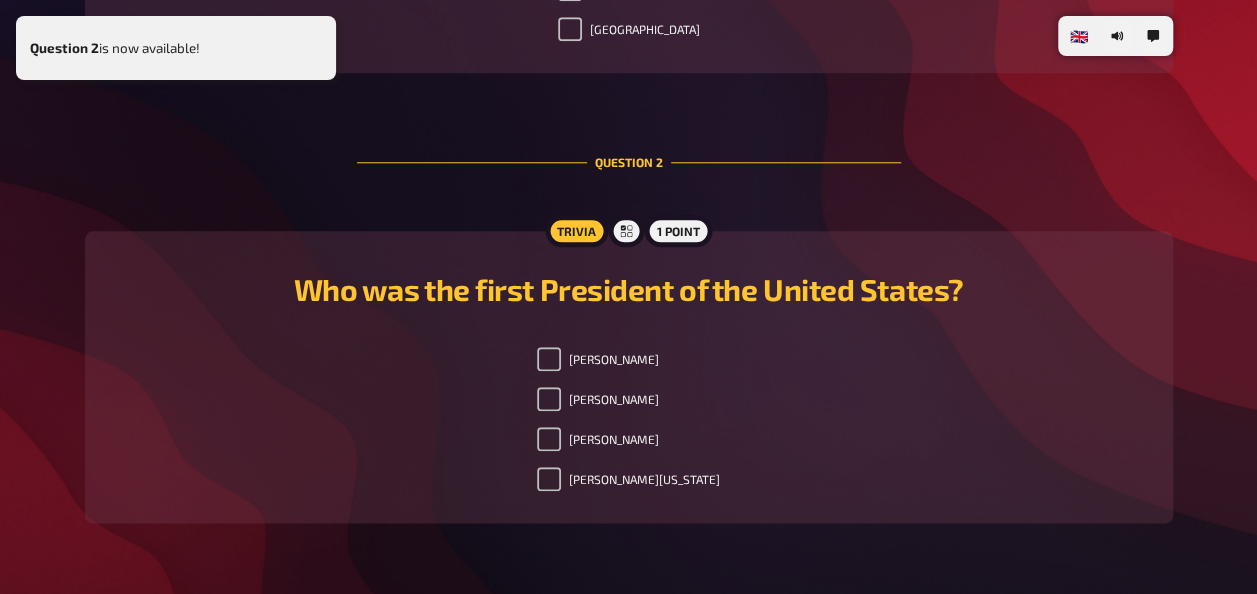 scroll, scrollTop: 928, scrollLeft: 0, axis: vertical 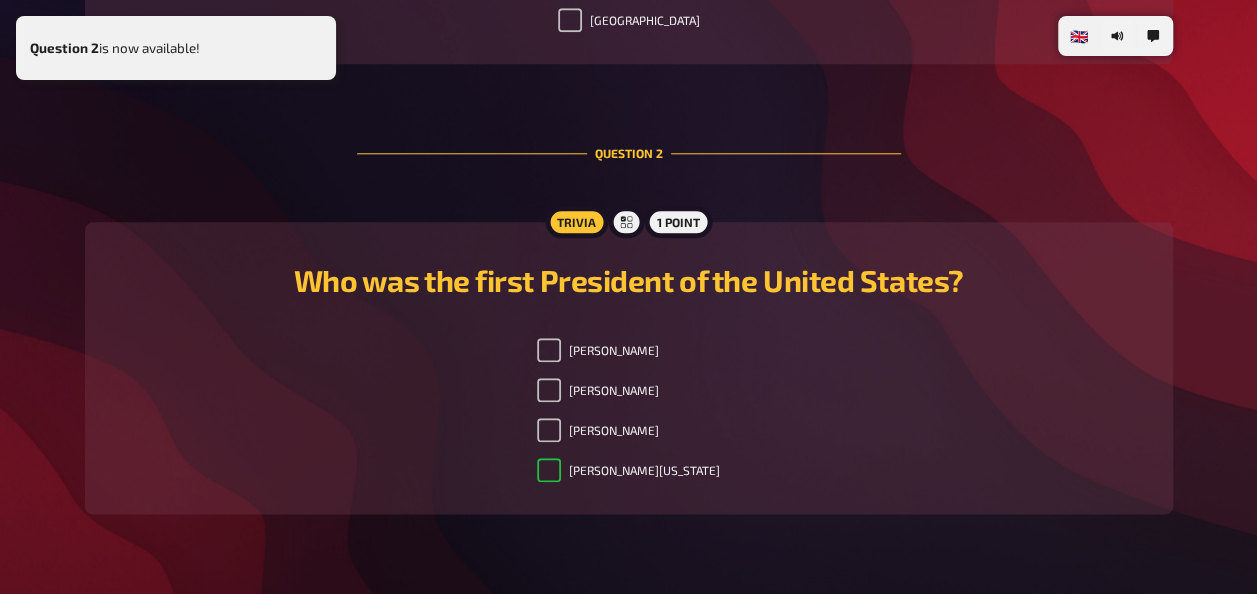 checkbox on "true" 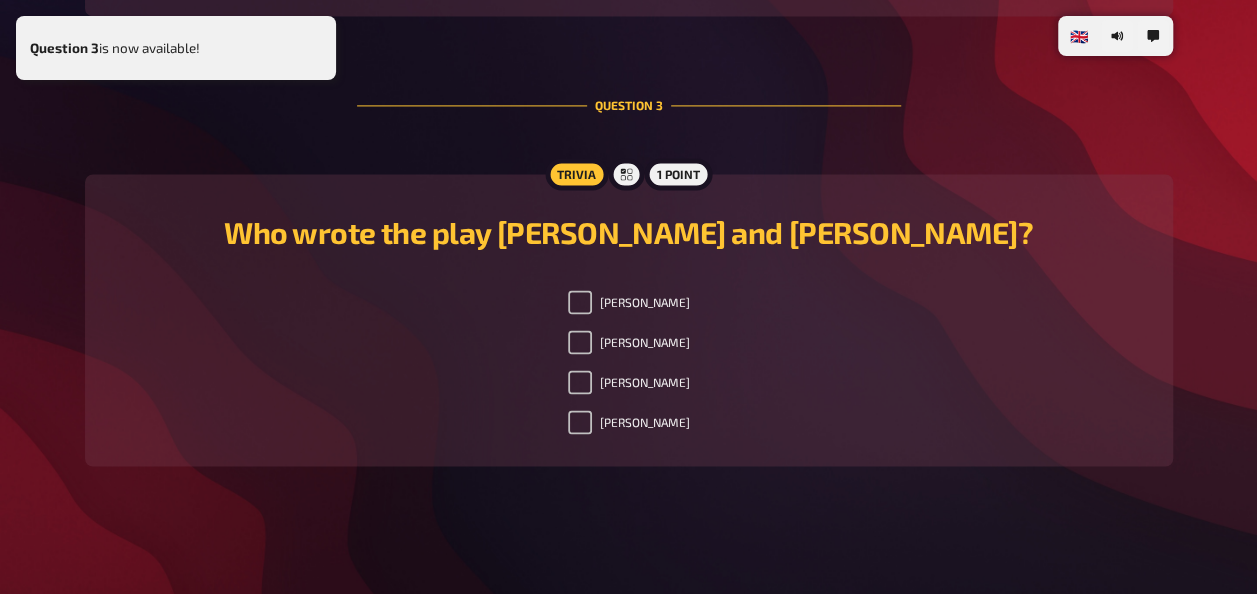 scroll, scrollTop: 1428, scrollLeft: 0, axis: vertical 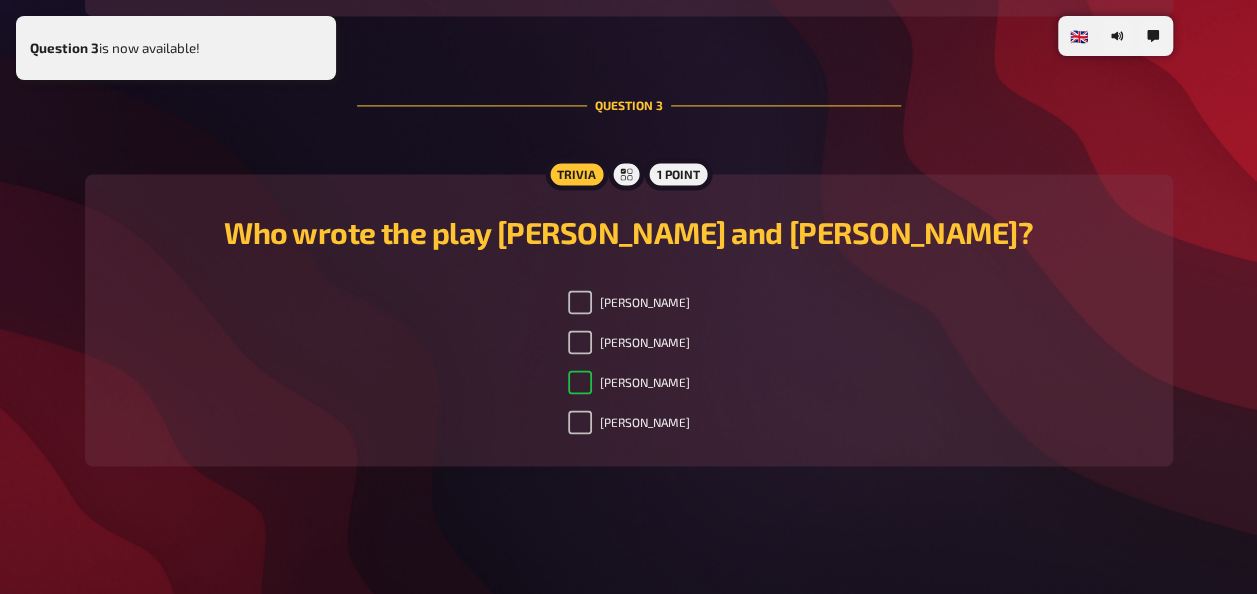 checkbox on "true" 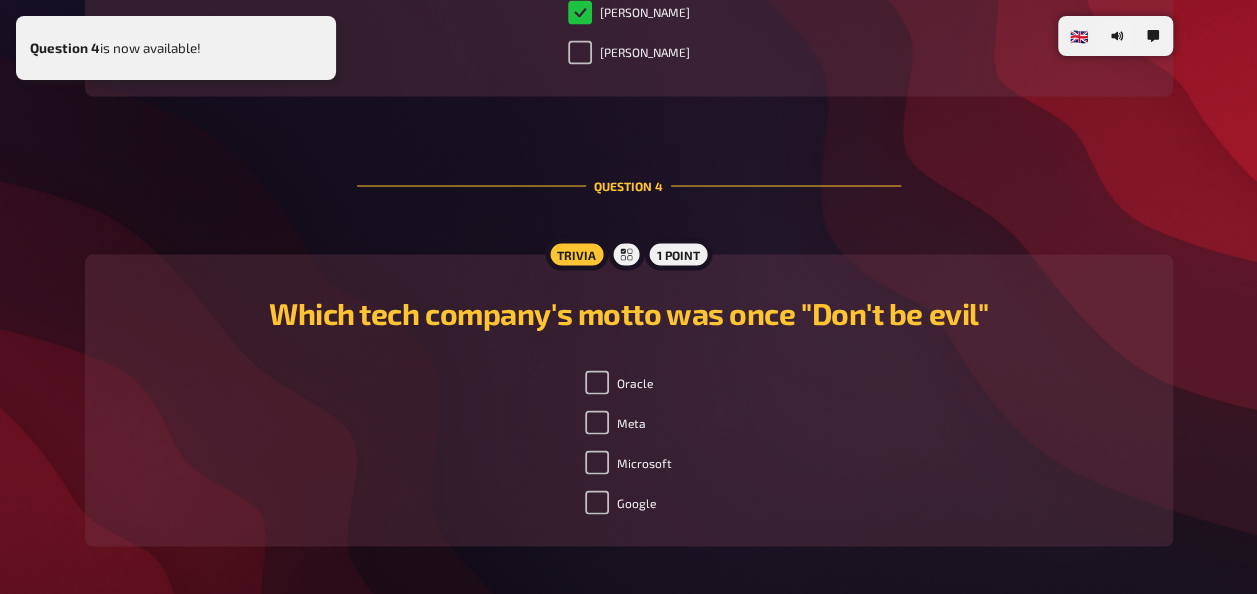 scroll, scrollTop: 1828, scrollLeft: 0, axis: vertical 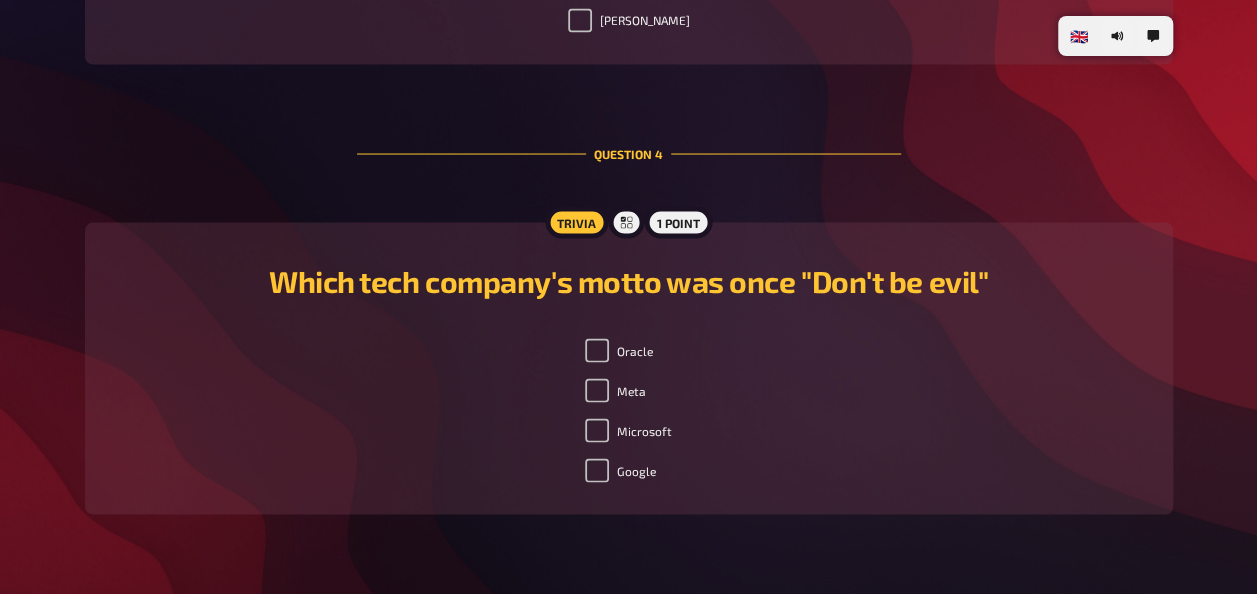 checkbox on "true" 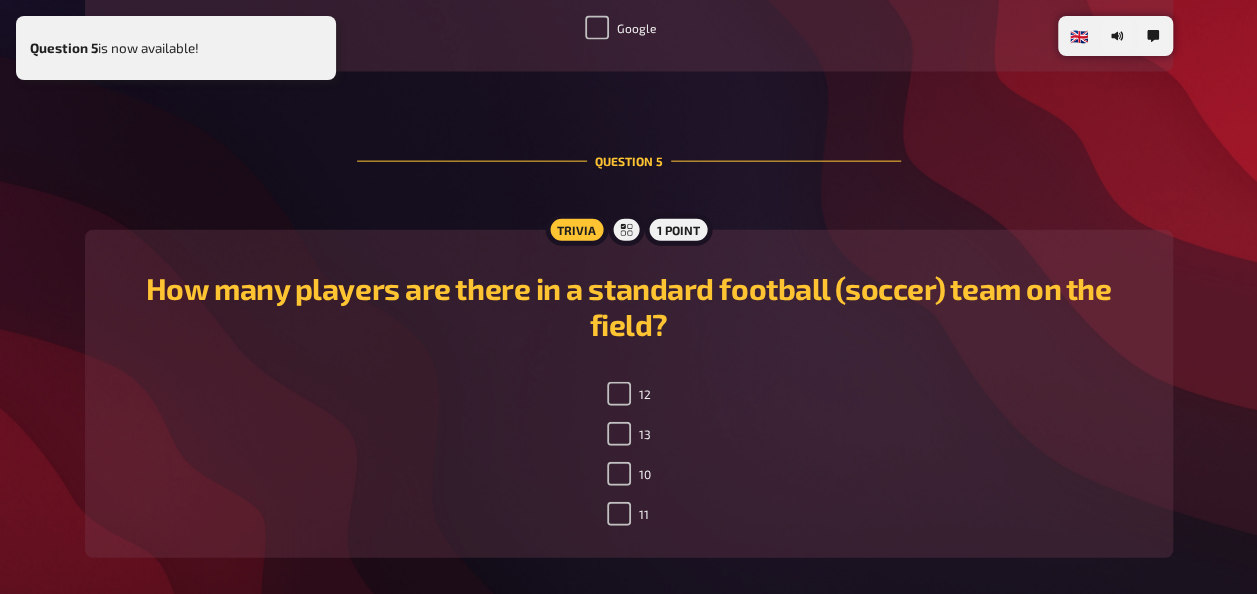 scroll, scrollTop: 2280, scrollLeft: 0, axis: vertical 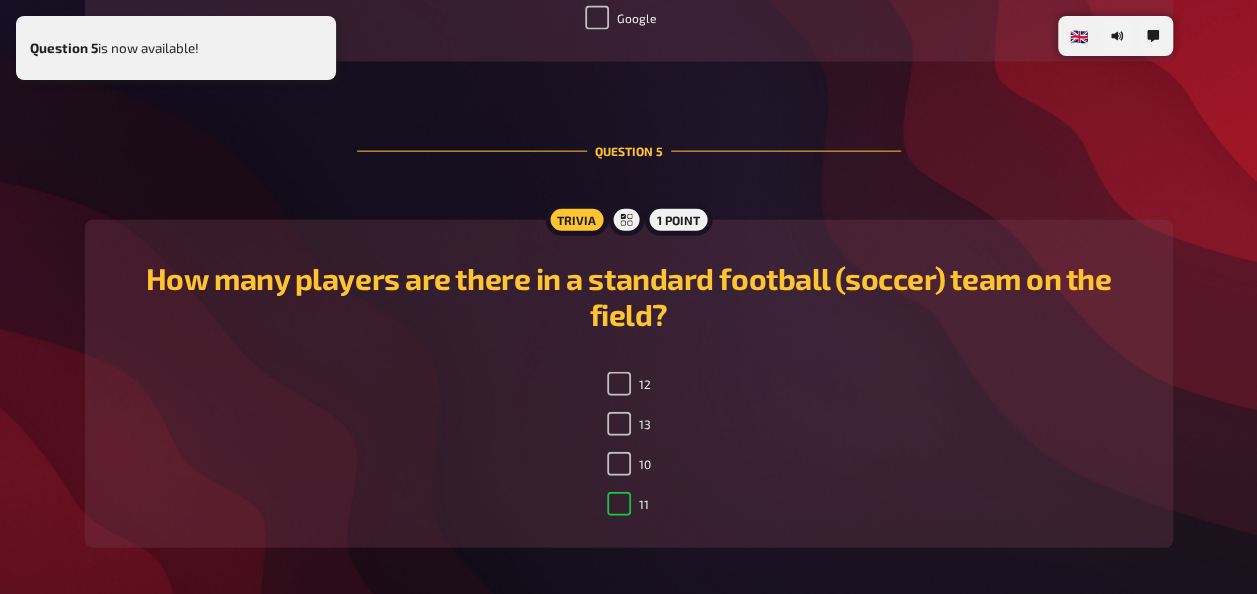 checkbox on "true" 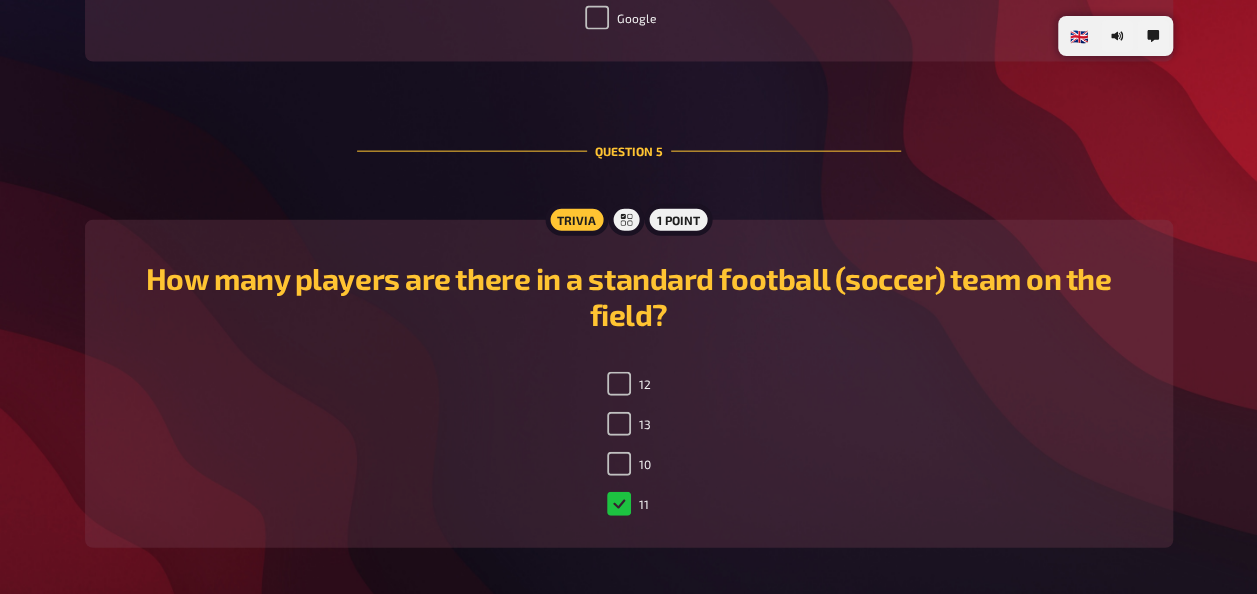 checkbox on "false" 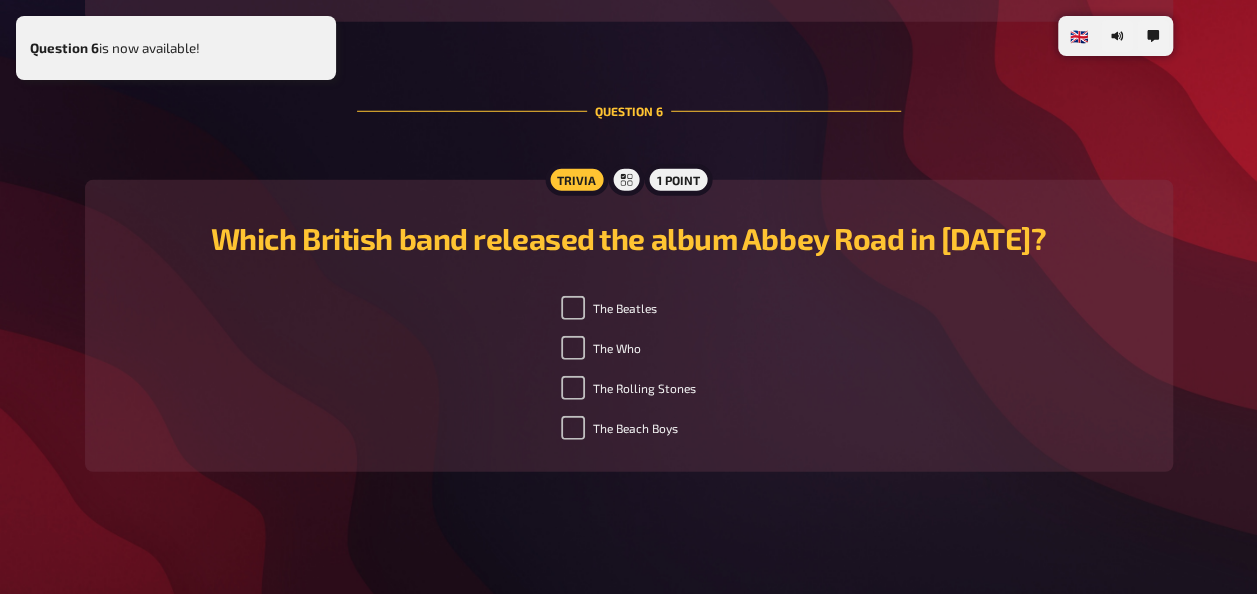 scroll, scrollTop: 2817, scrollLeft: 0, axis: vertical 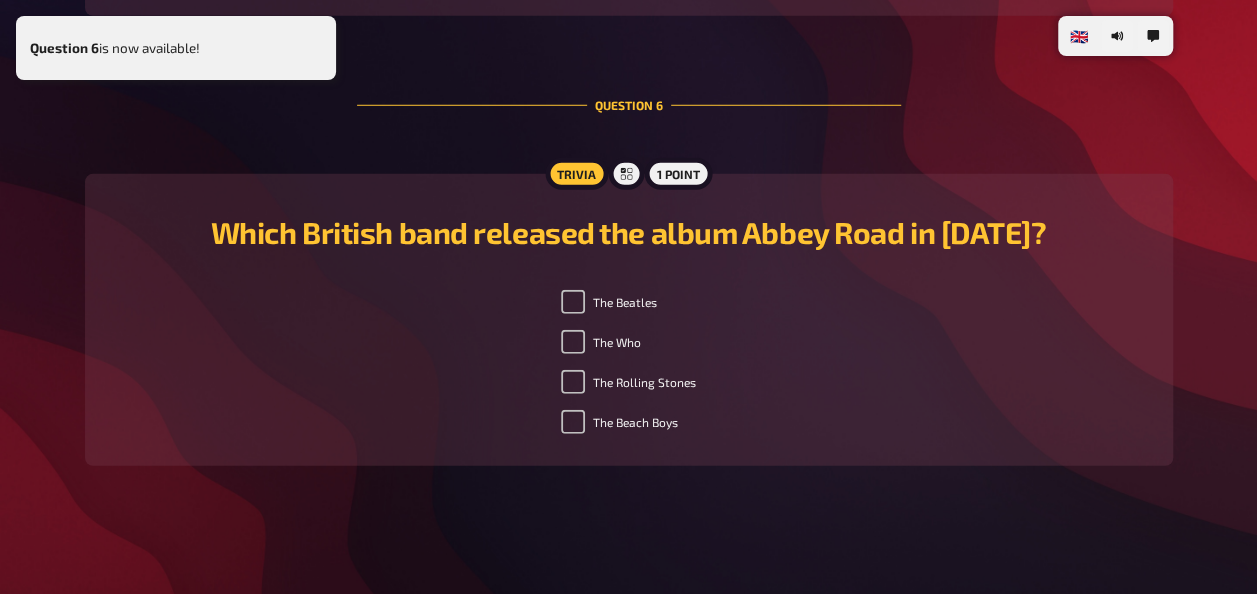 checkbox on "true" 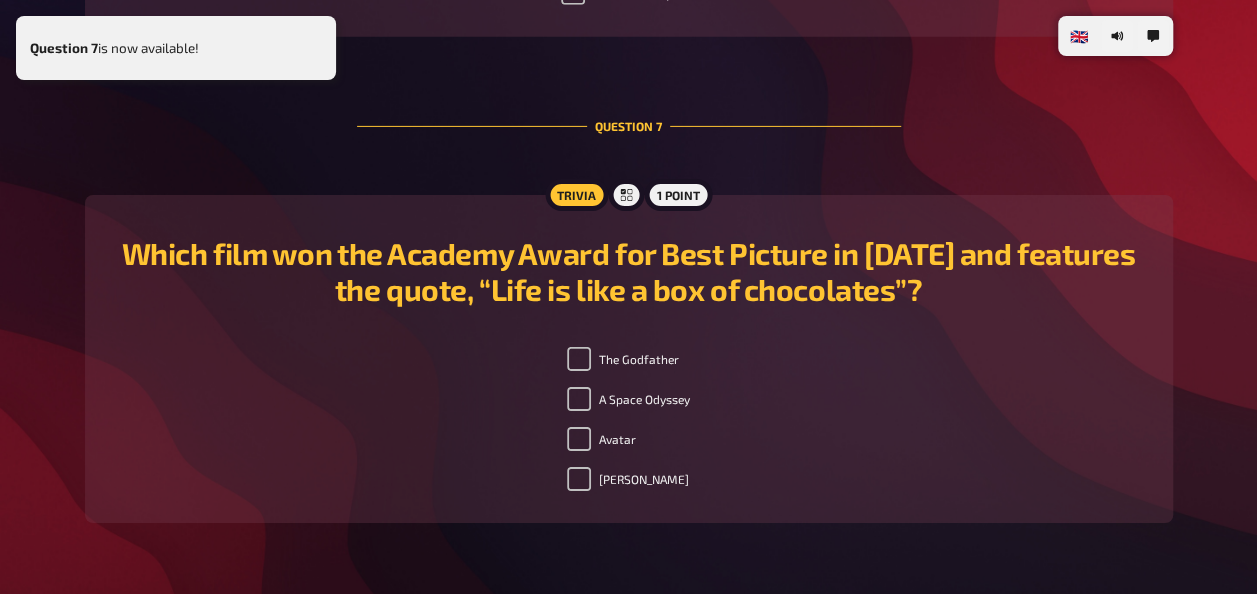 scroll, scrollTop: 3304, scrollLeft: 0, axis: vertical 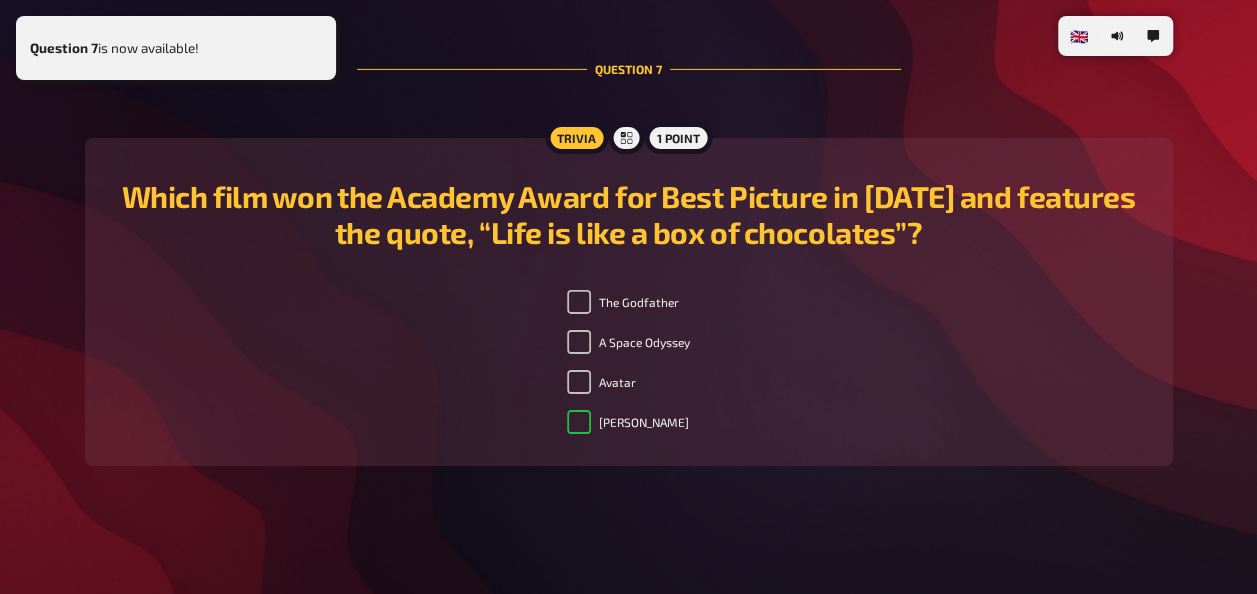 checkbox on "true" 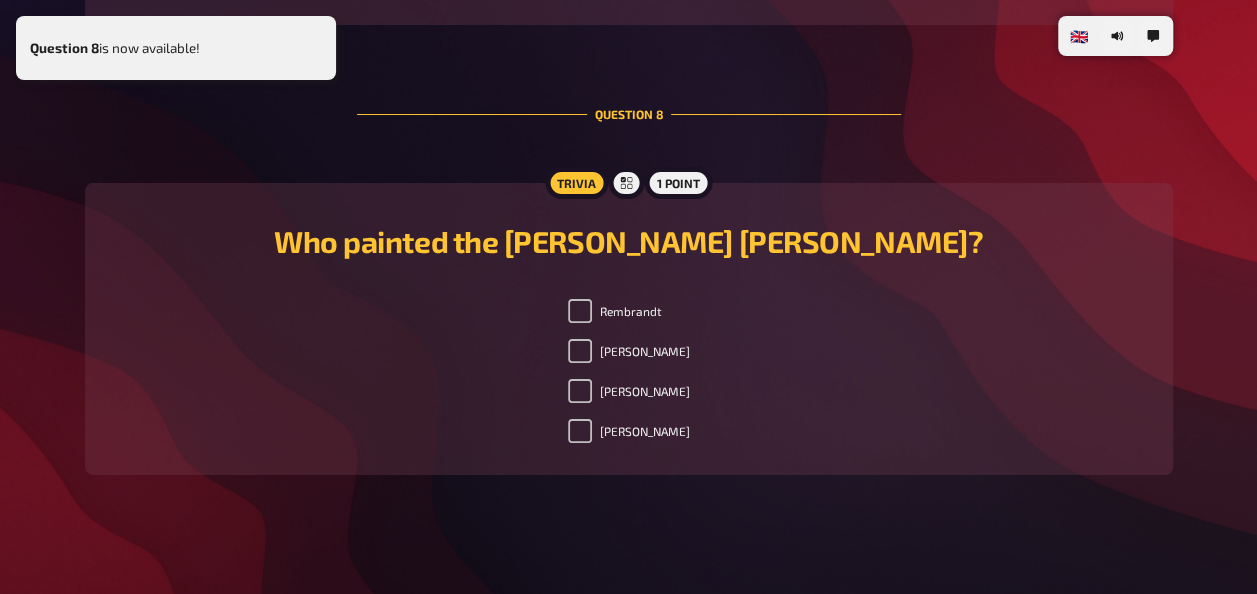 scroll, scrollTop: 3754, scrollLeft: 0, axis: vertical 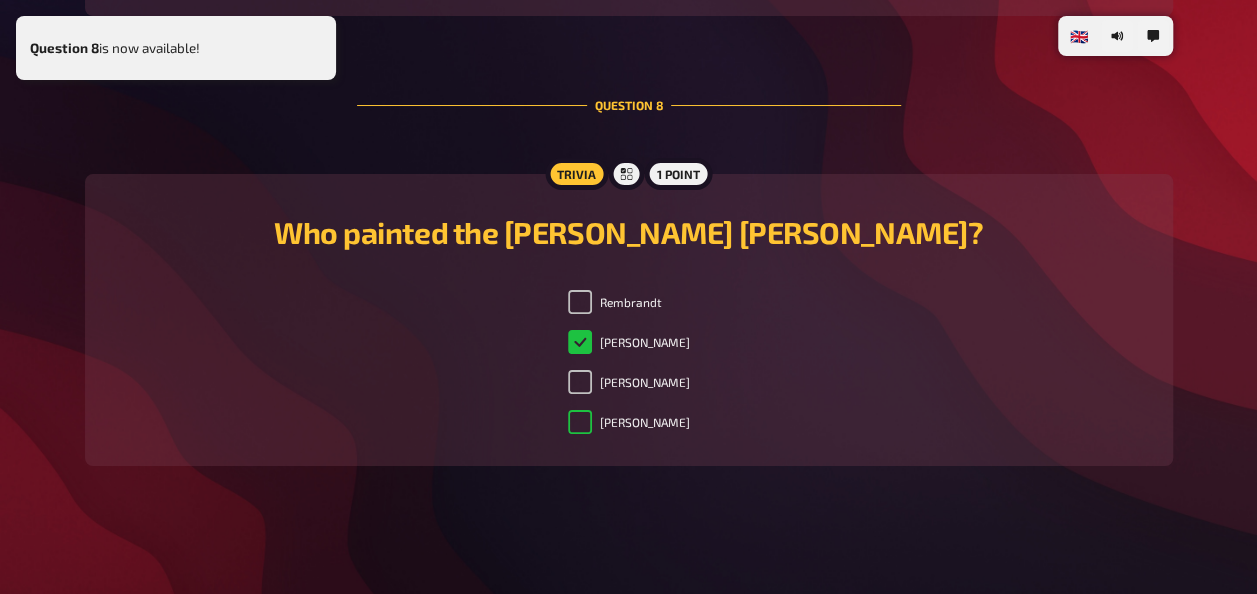 checkbox on "false" 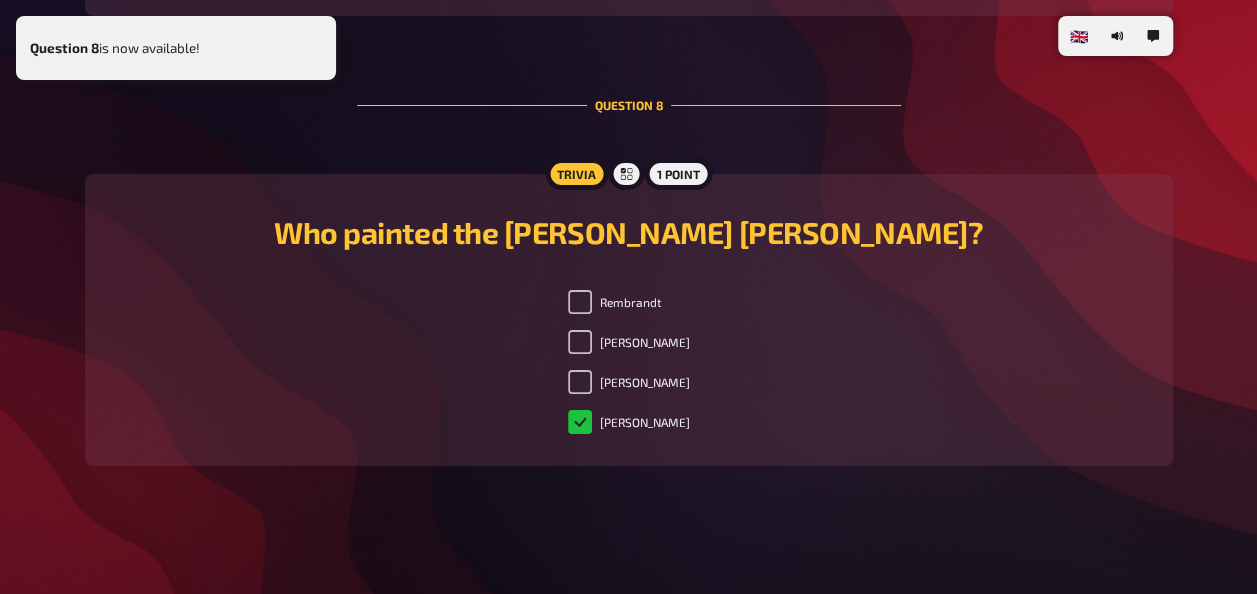 checkbox on "true" 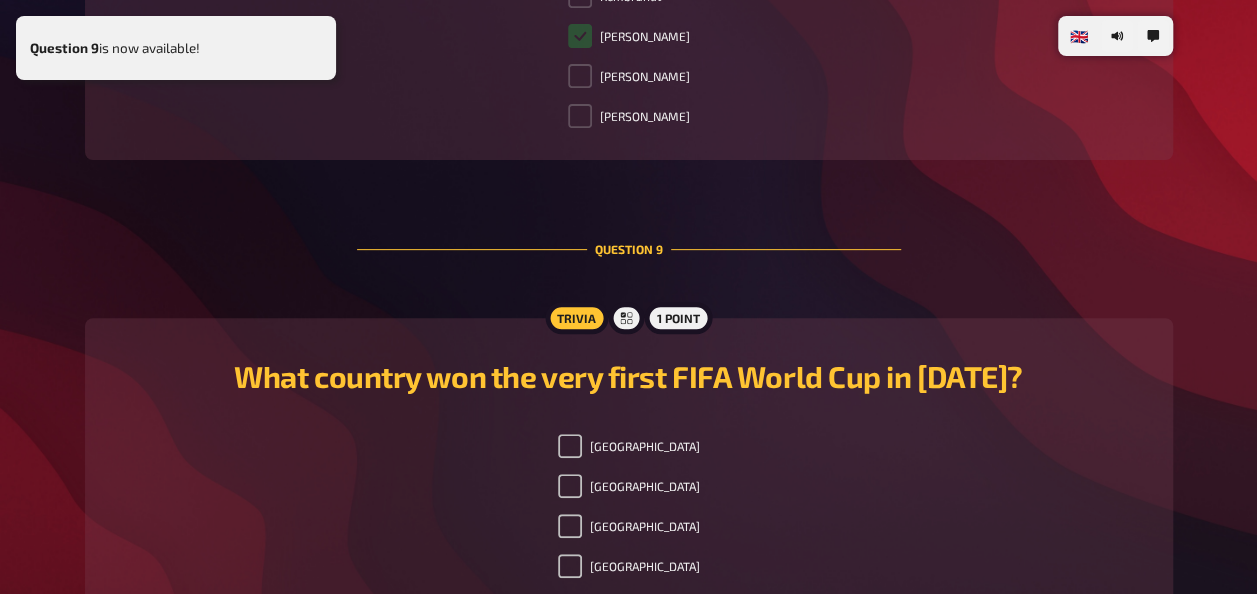 checkbox on "true" 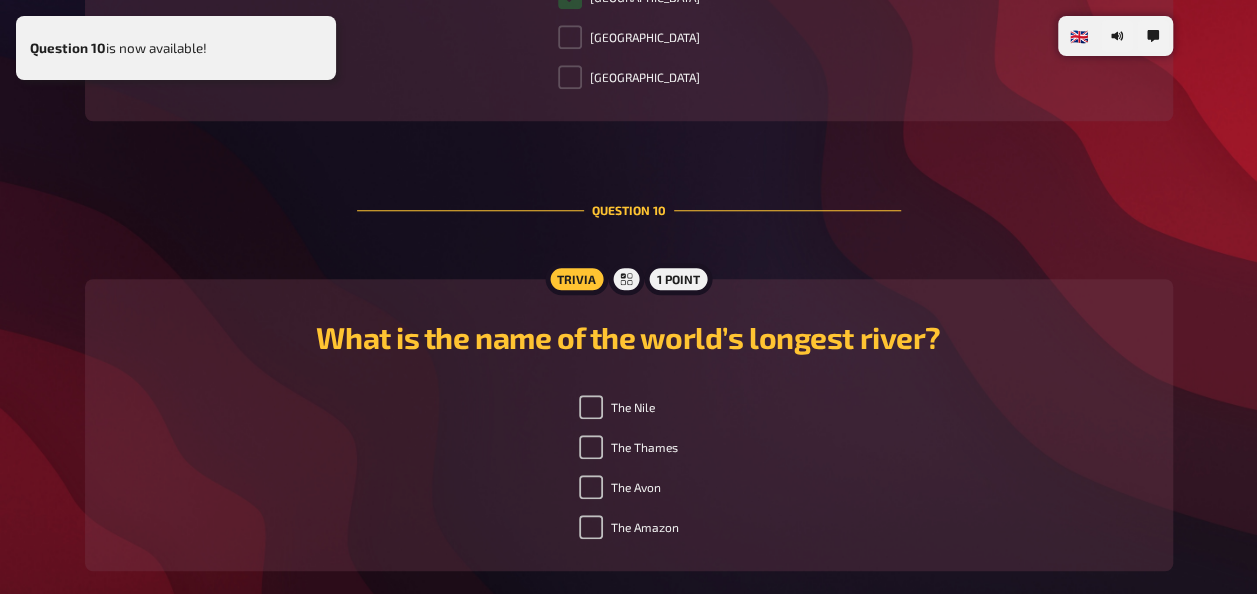 scroll, scrollTop: 4605, scrollLeft: 0, axis: vertical 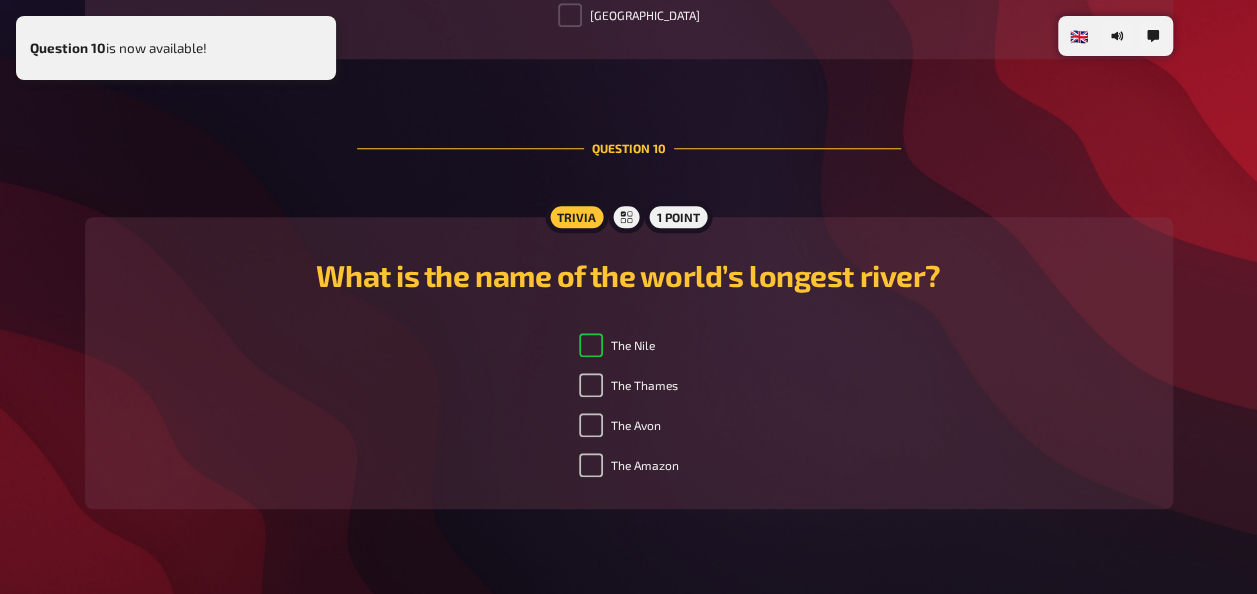 checkbox on "true" 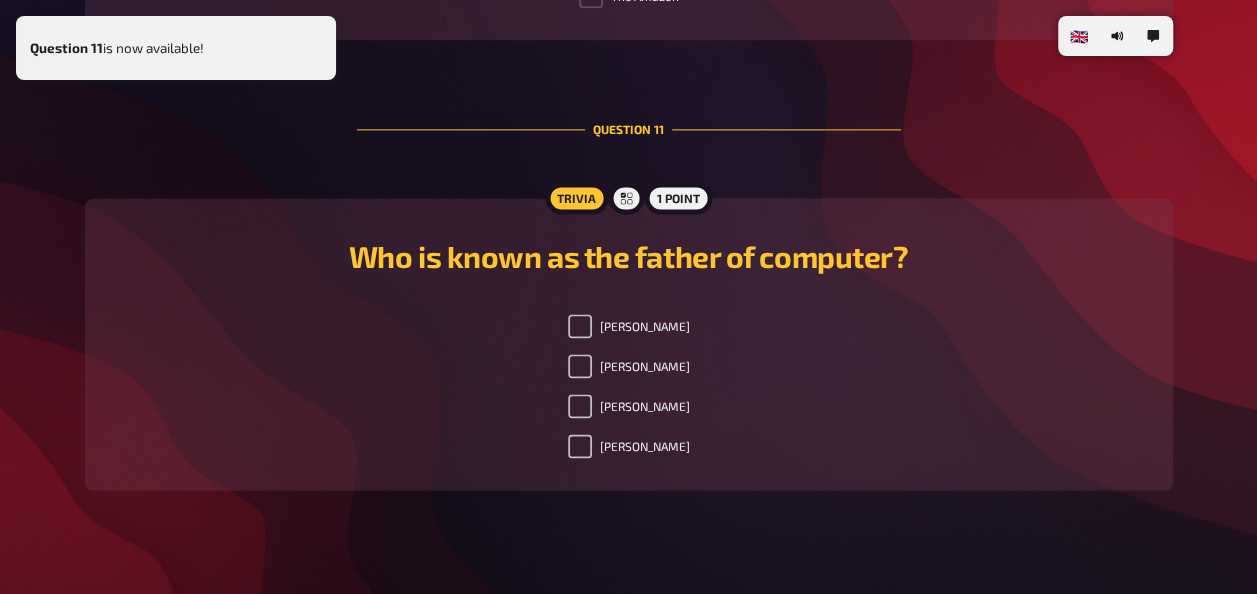 scroll, scrollTop: 5105, scrollLeft: 0, axis: vertical 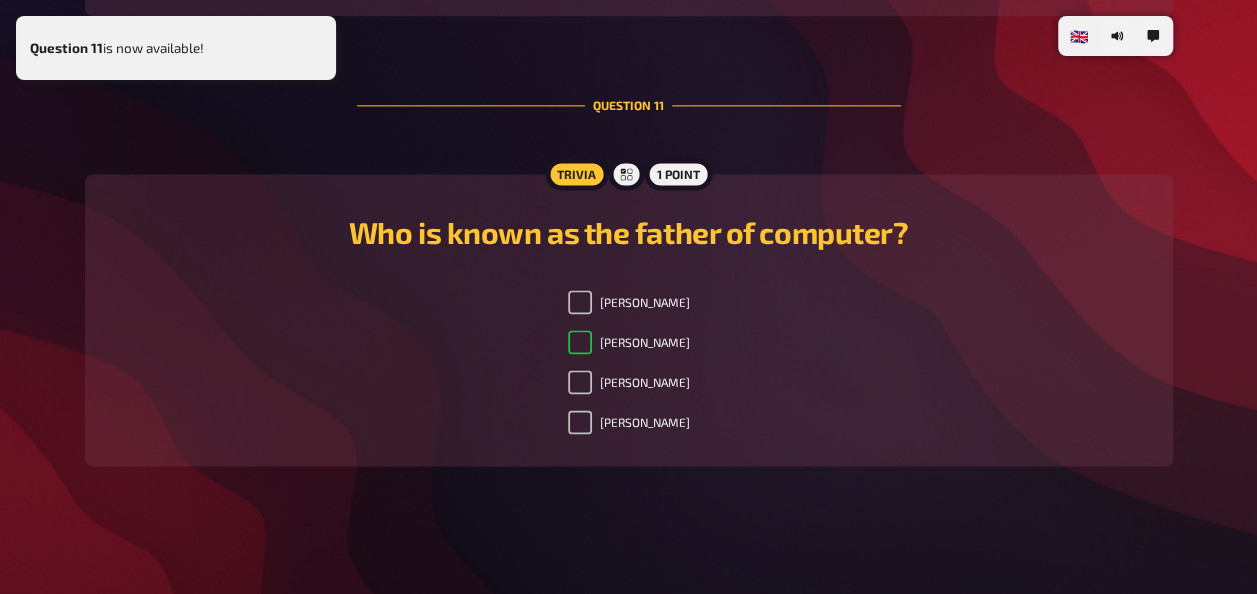 checkbox on "true" 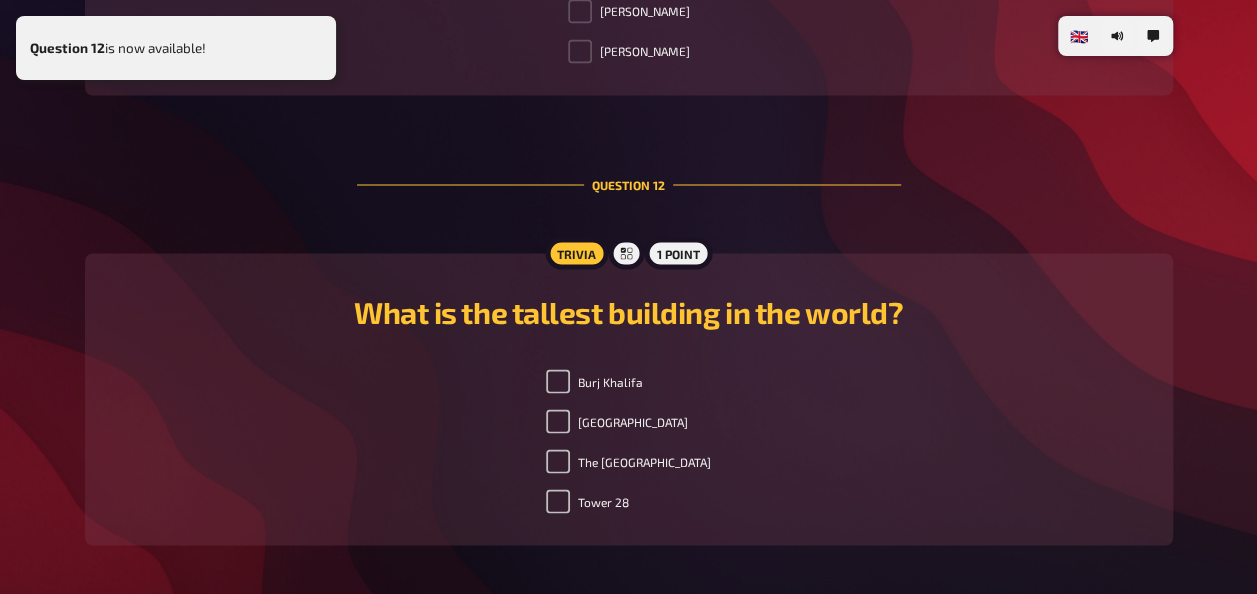 scroll, scrollTop: 5505, scrollLeft: 0, axis: vertical 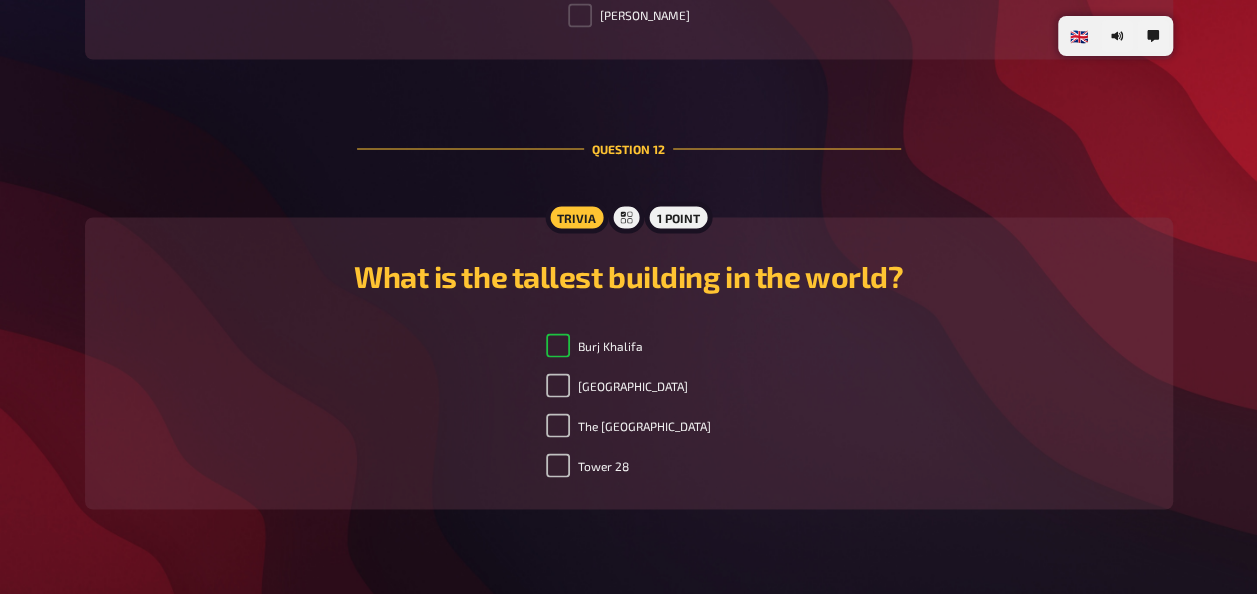 checkbox on "true" 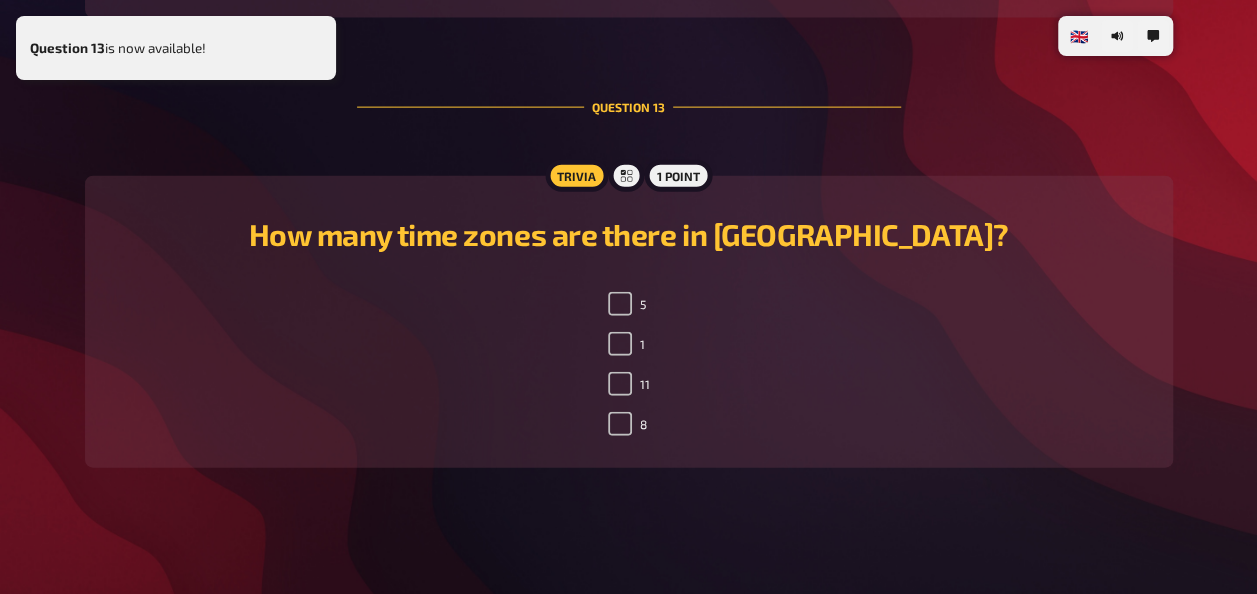 scroll, scrollTop: 6005, scrollLeft: 0, axis: vertical 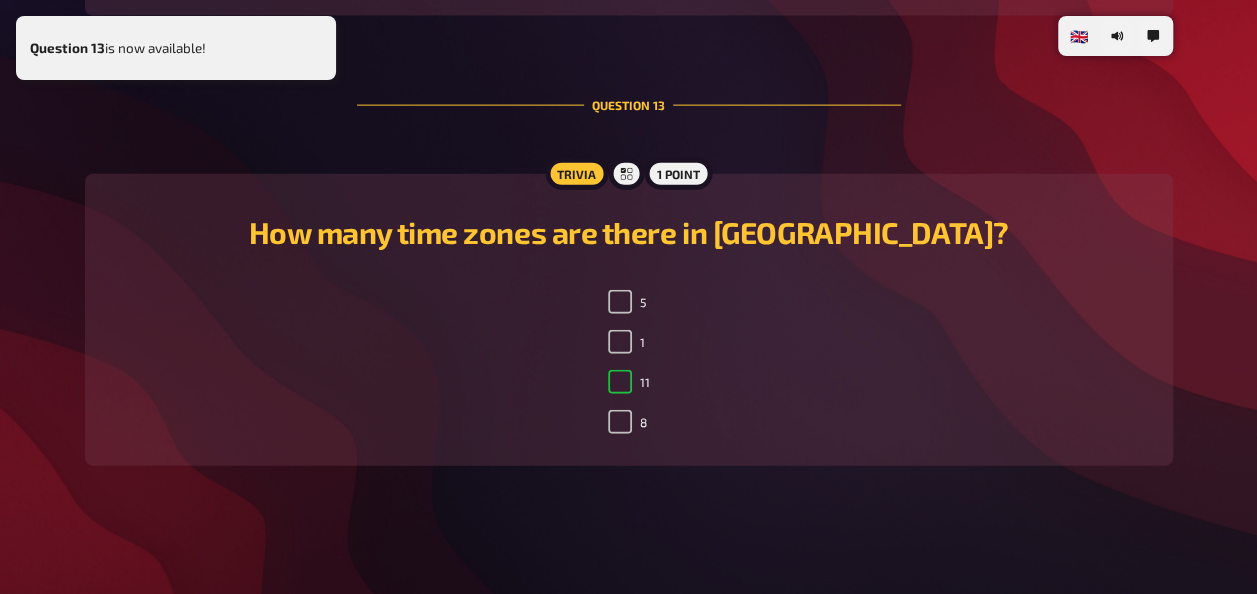 checkbox on "true" 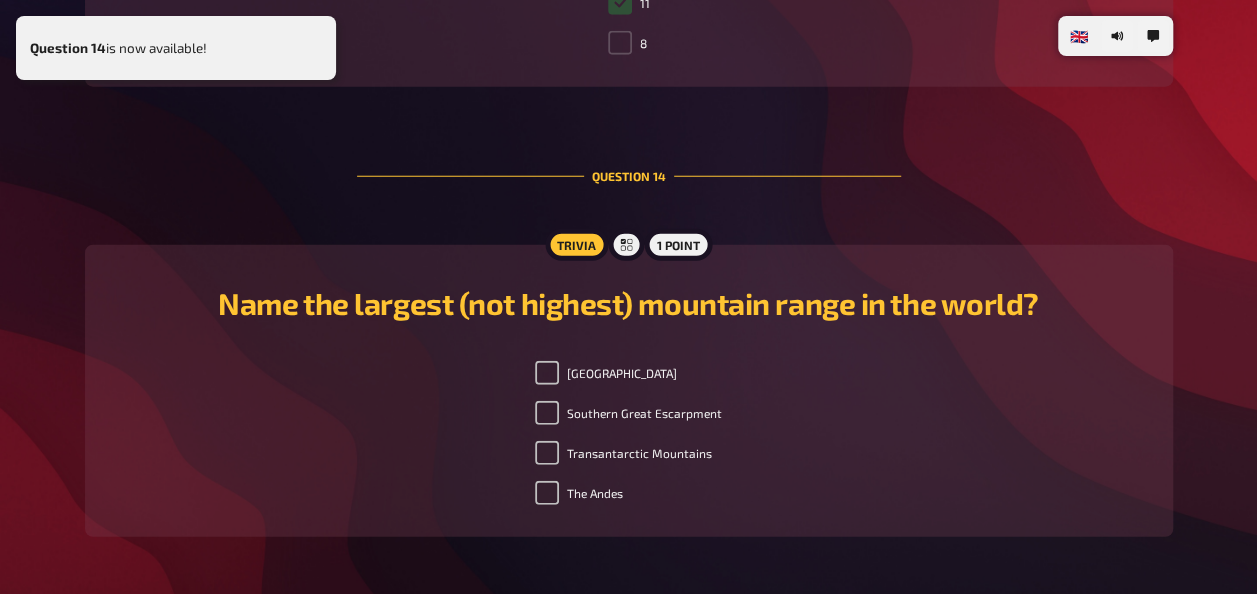 scroll, scrollTop: 6458, scrollLeft: 0, axis: vertical 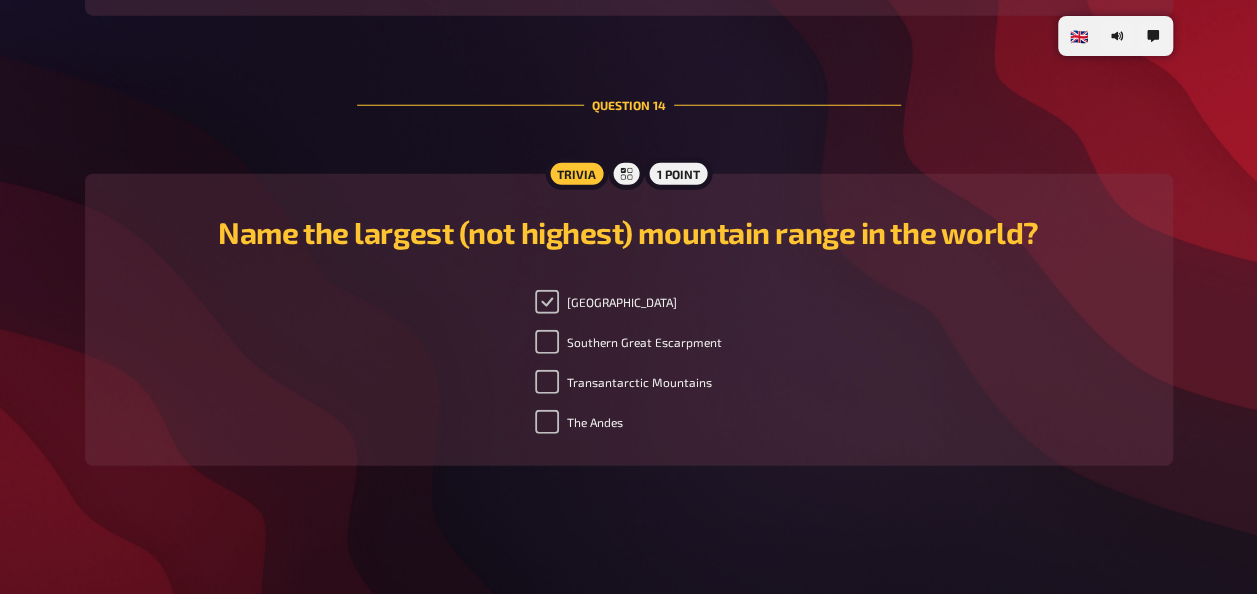 click on "[GEOGRAPHIC_DATA]" at bounding box center (547, 302) 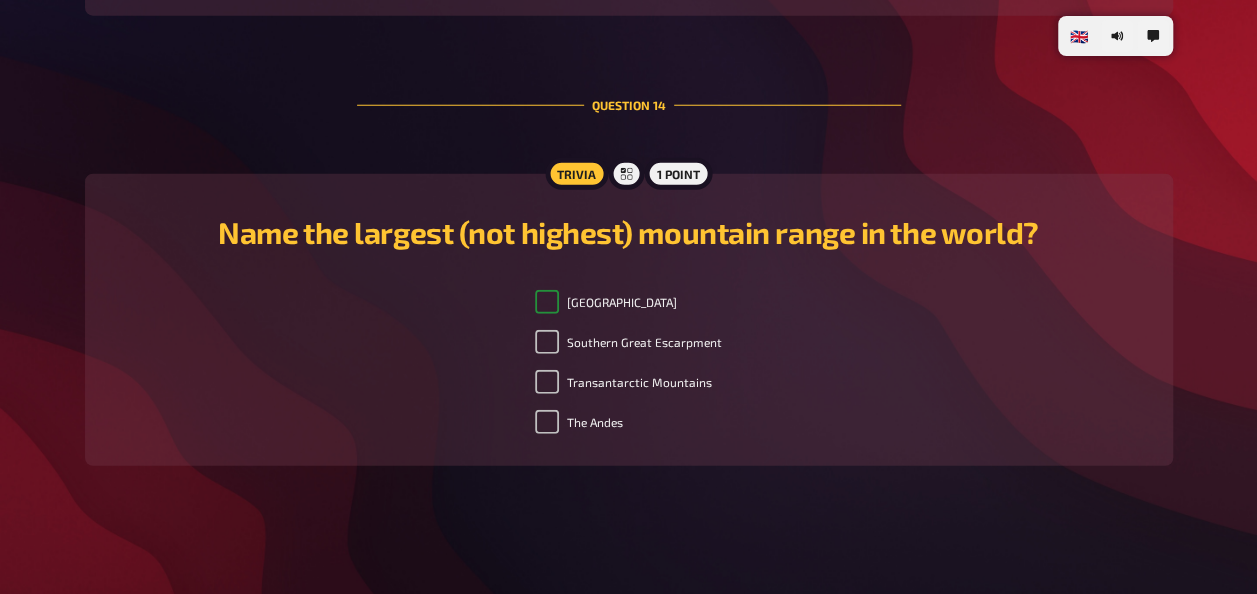 checkbox on "true" 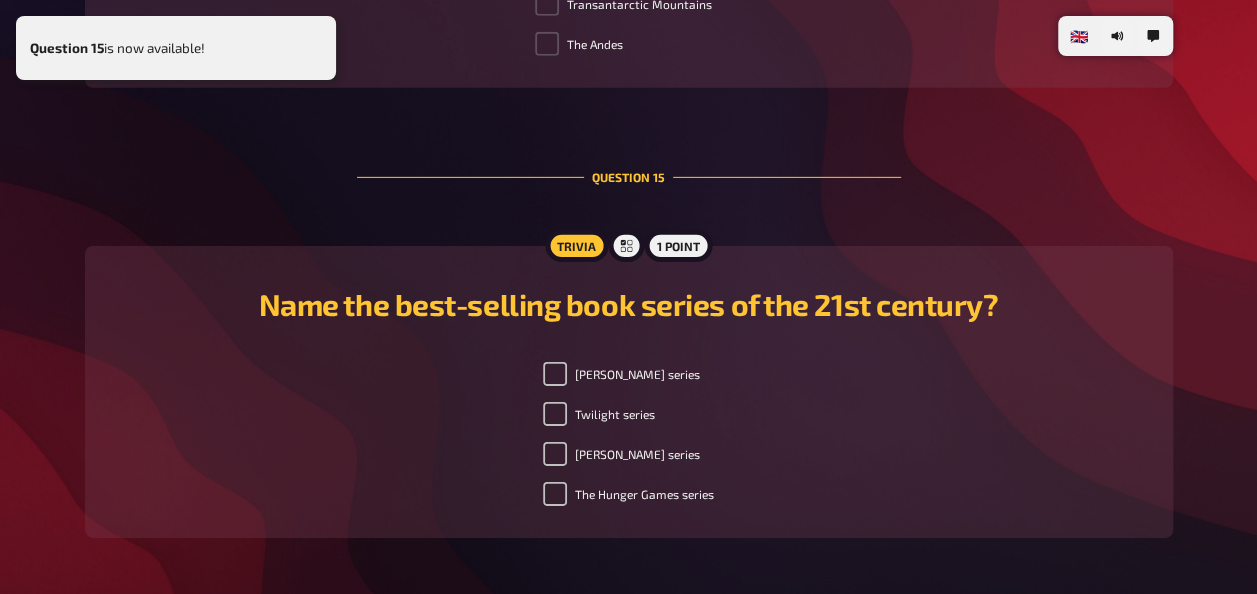 scroll, scrollTop: 6858, scrollLeft: 0, axis: vertical 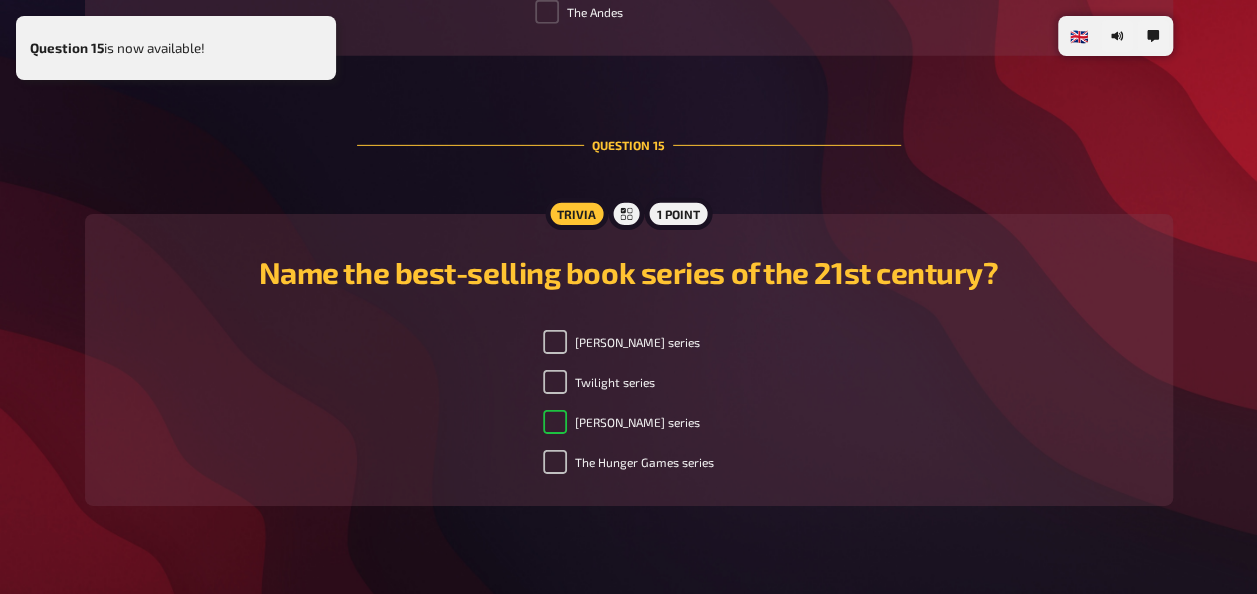 checkbox on "true" 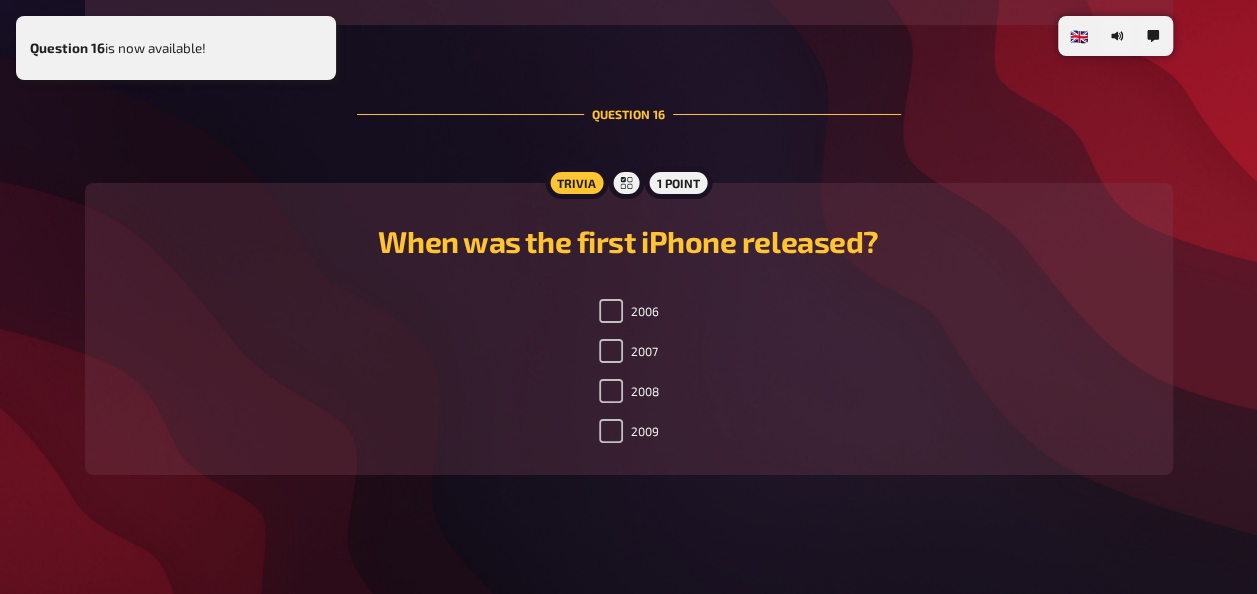 scroll, scrollTop: 7360, scrollLeft: 0, axis: vertical 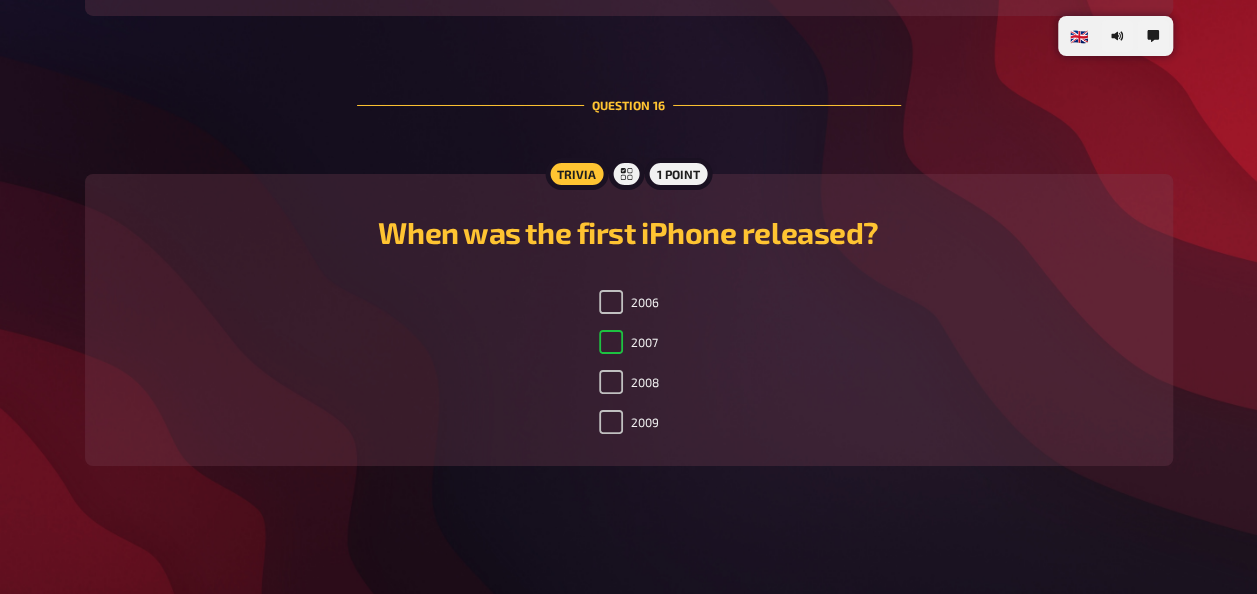 checkbox on "true" 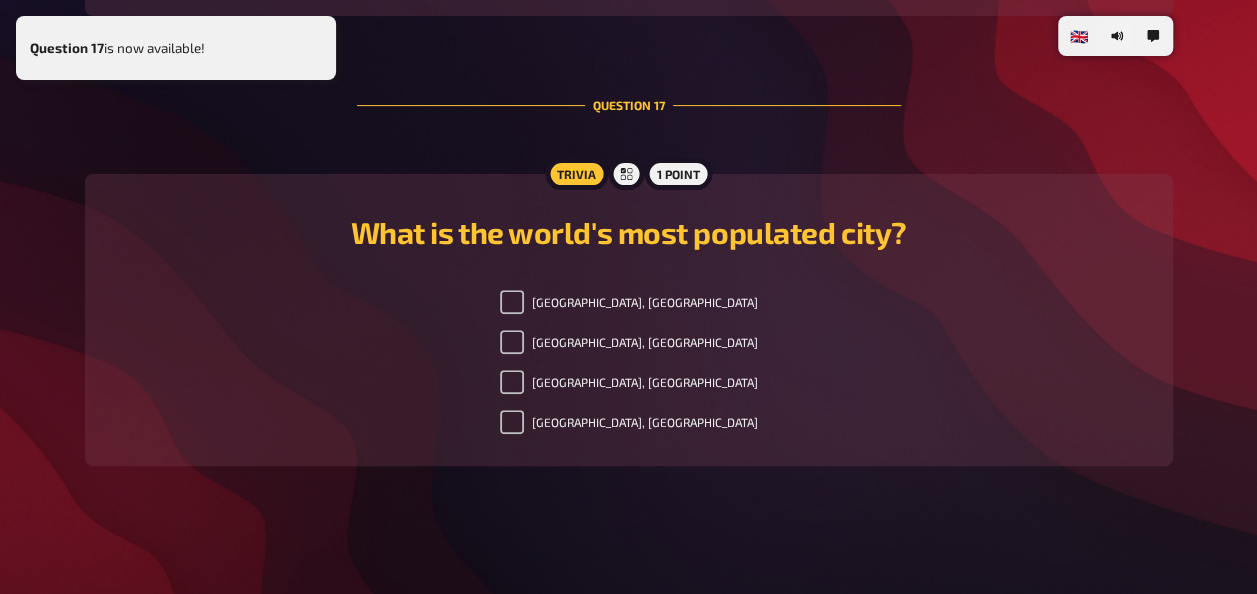 scroll, scrollTop: 7810, scrollLeft: 0, axis: vertical 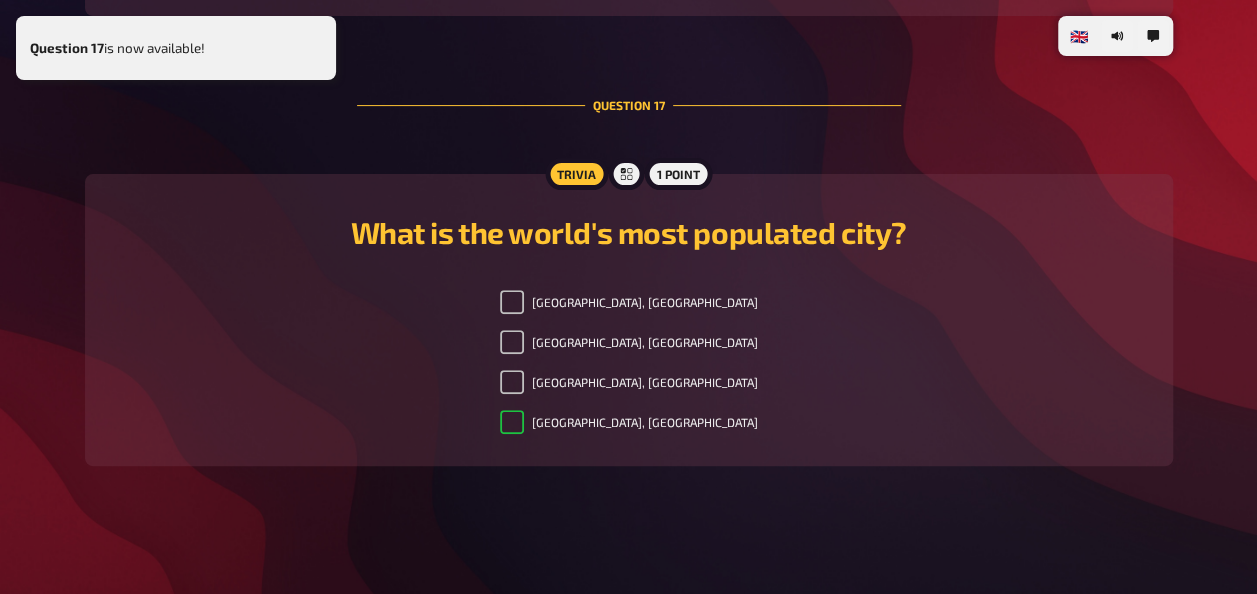 checkbox on "true" 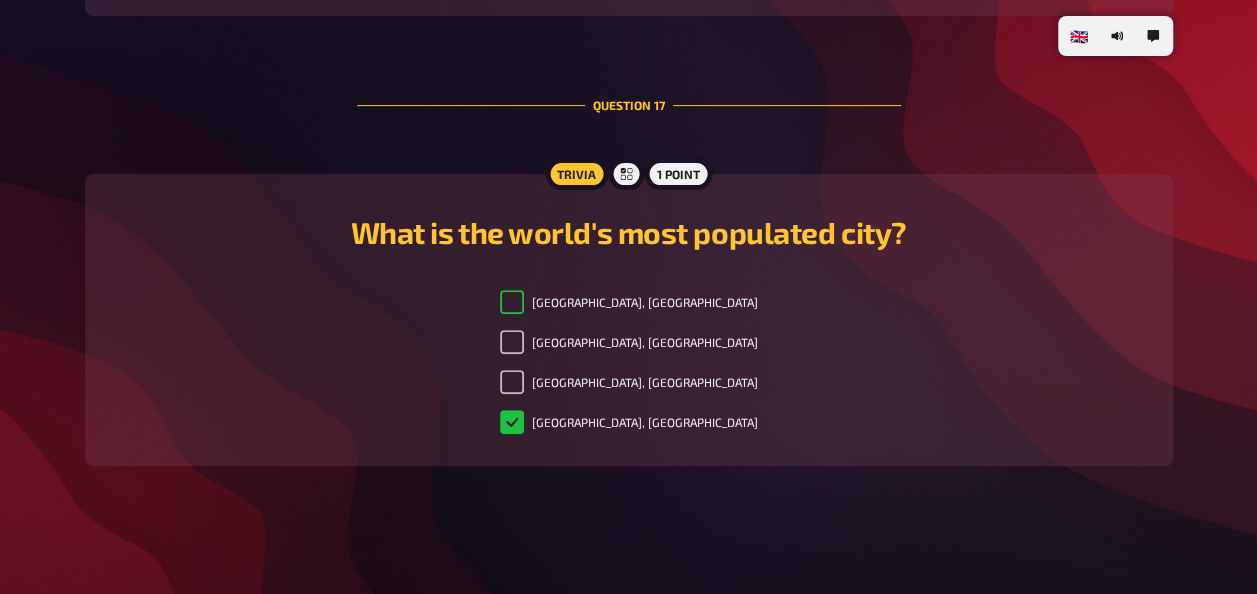 checkbox on "true" 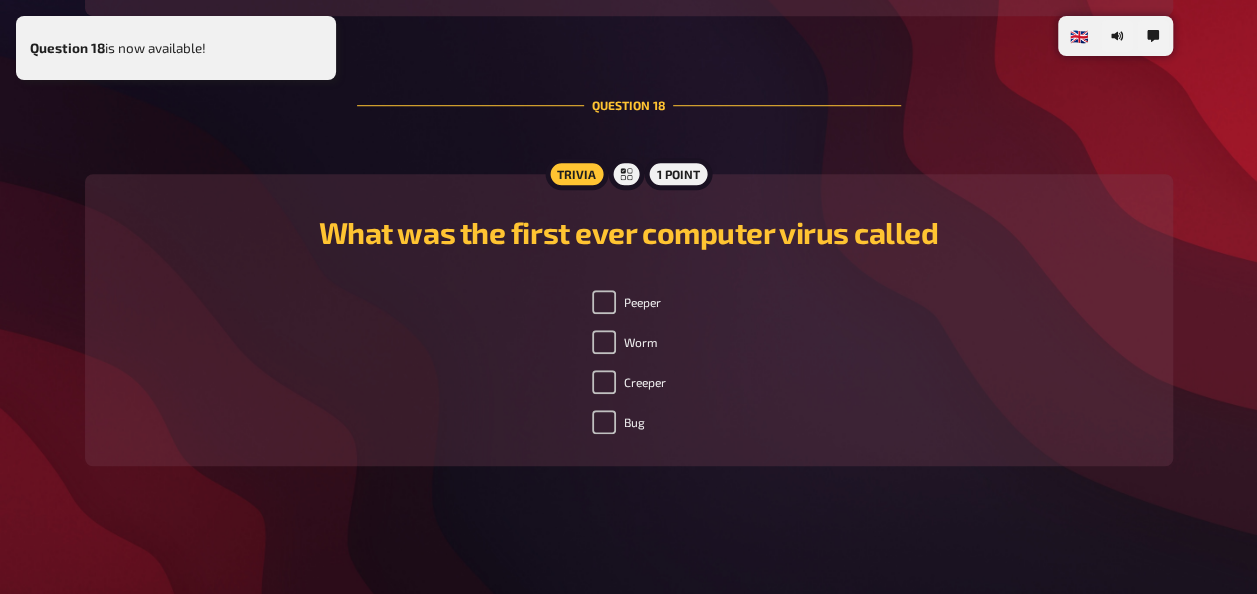 scroll, scrollTop: 8261, scrollLeft: 0, axis: vertical 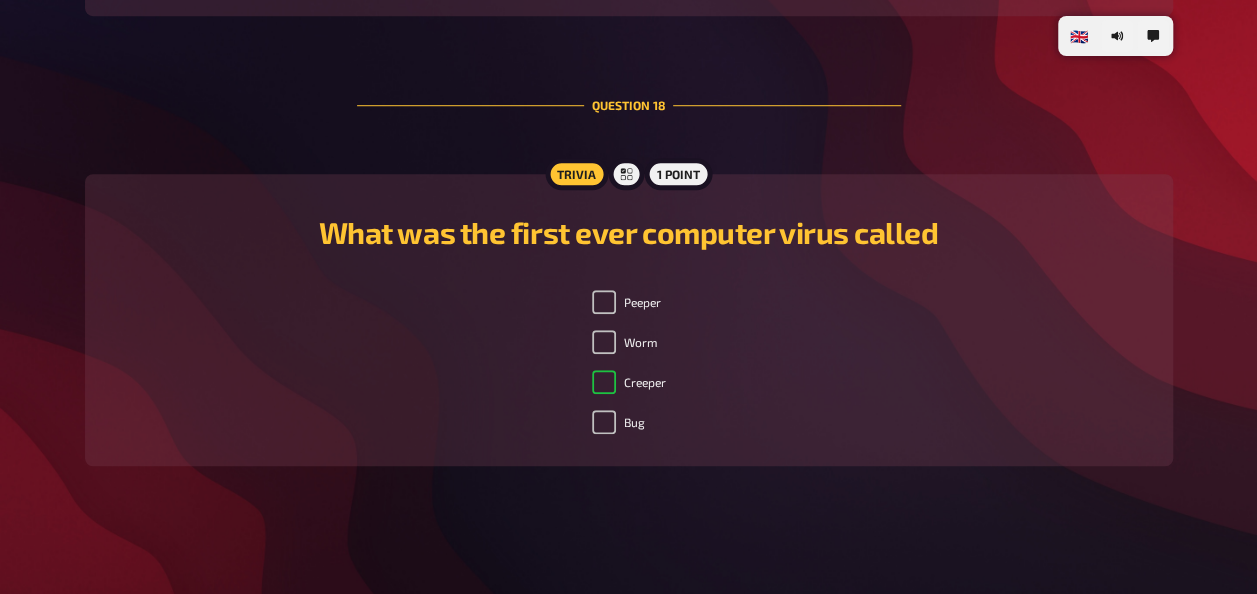 checkbox on "true" 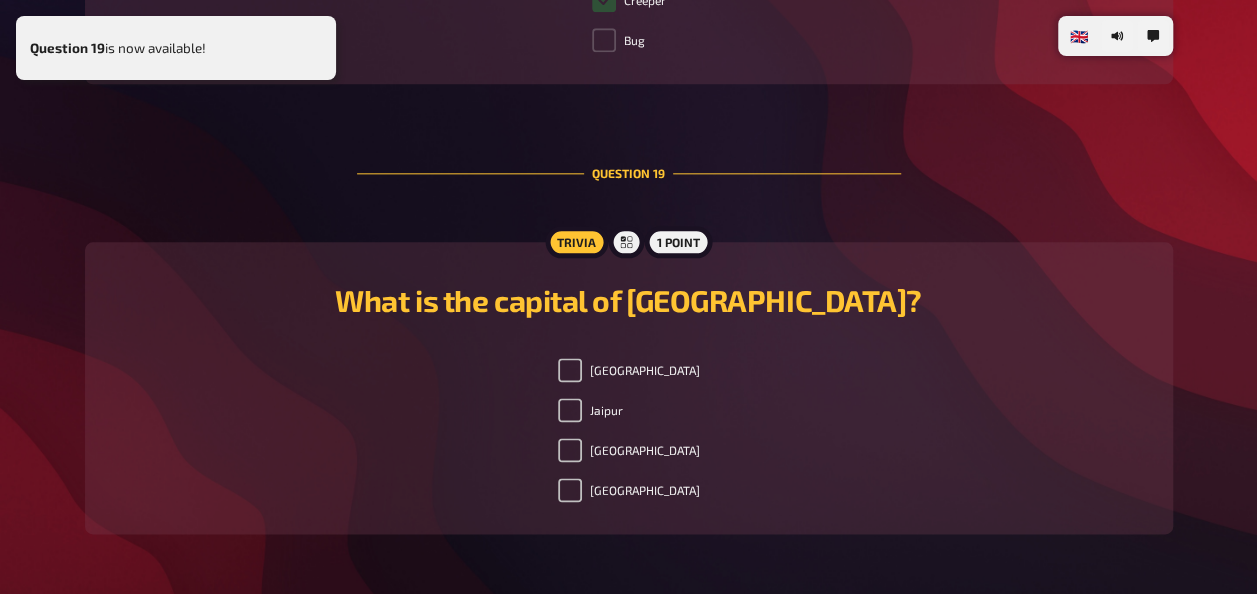 scroll, scrollTop: 8661, scrollLeft: 0, axis: vertical 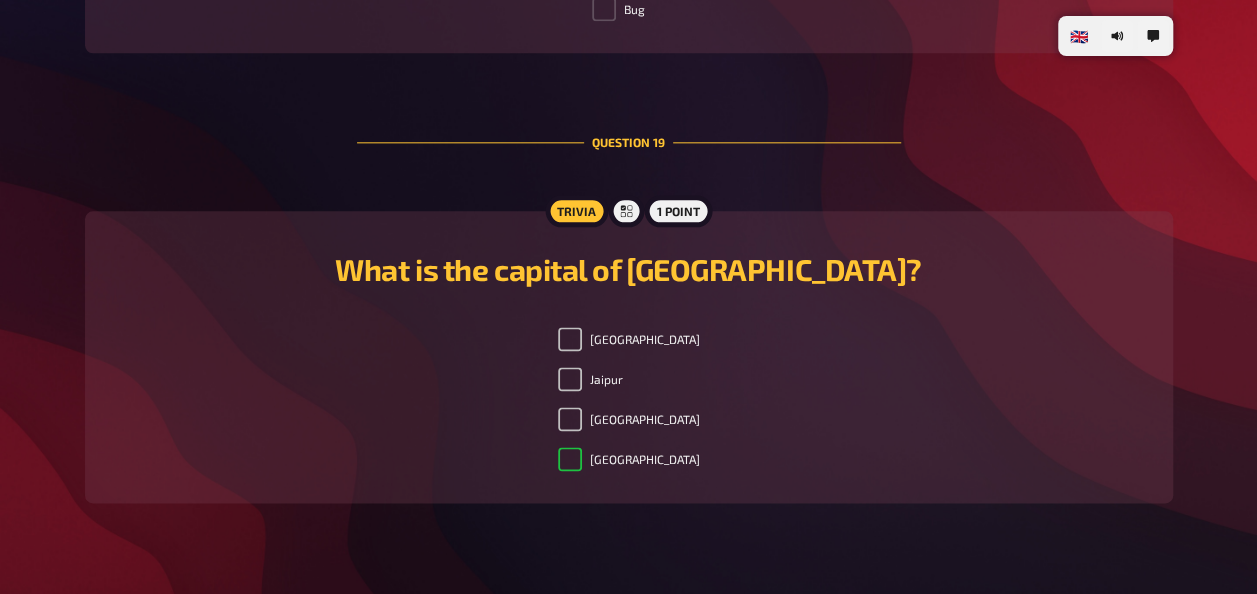 checkbox on "true" 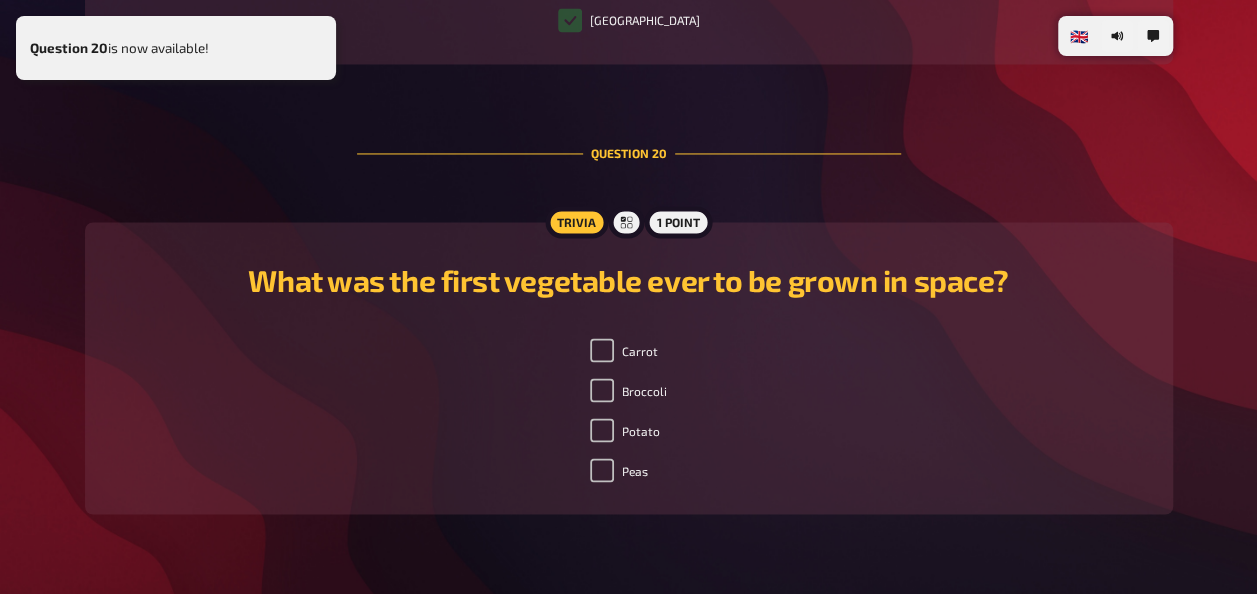 scroll, scrollTop: 9112, scrollLeft: 0, axis: vertical 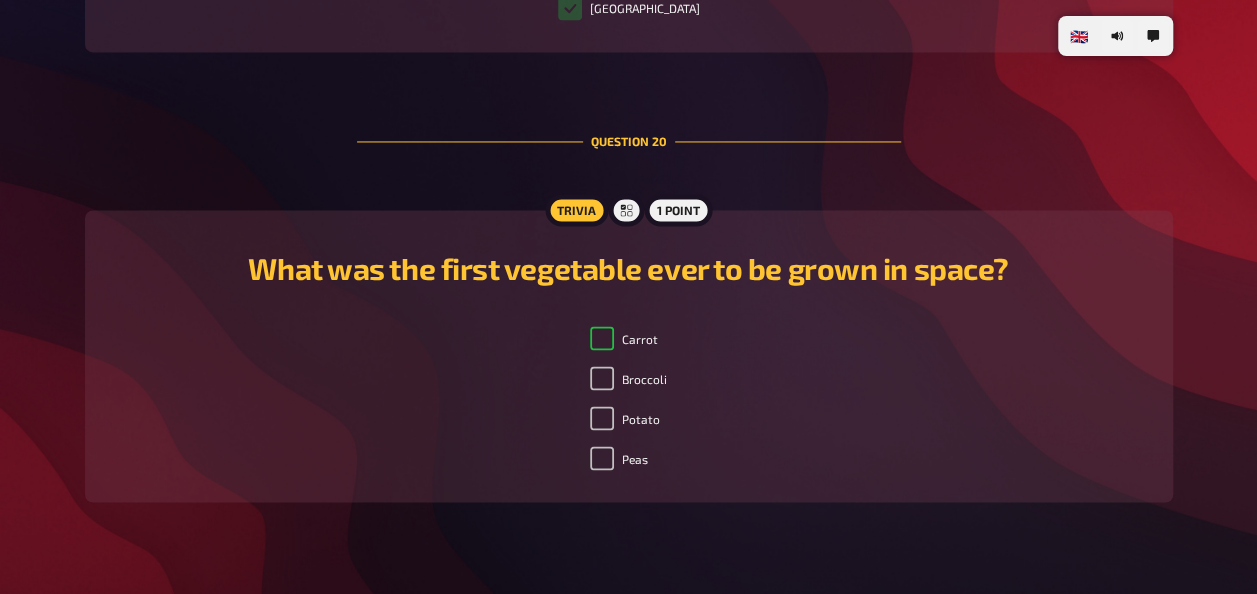 checkbox on "true" 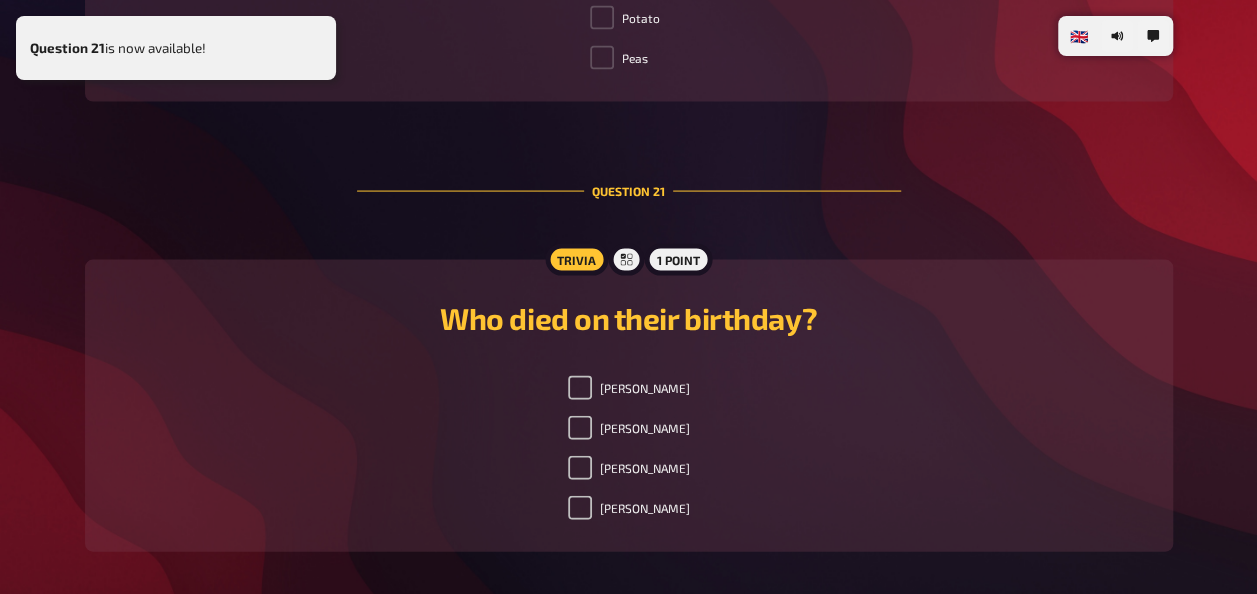 scroll, scrollTop: 9612, scrollLeft: 0, axis: vertical 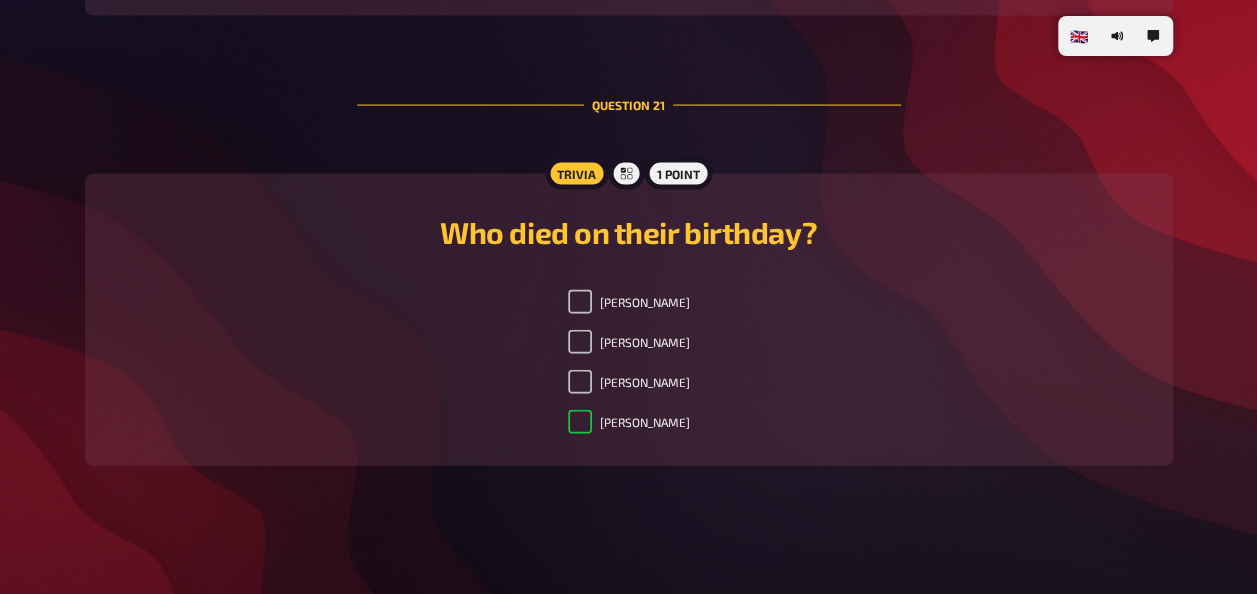 checkbox on "true" 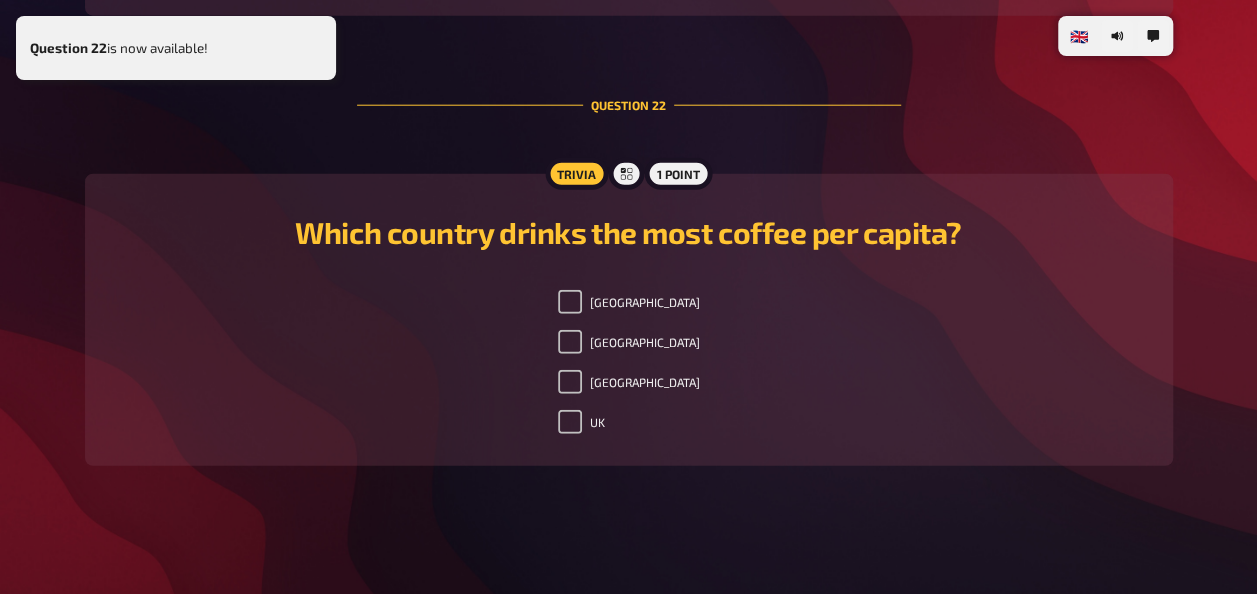 scroll, scrollTop: 10064, scrollLeft: 0, axis: vertical 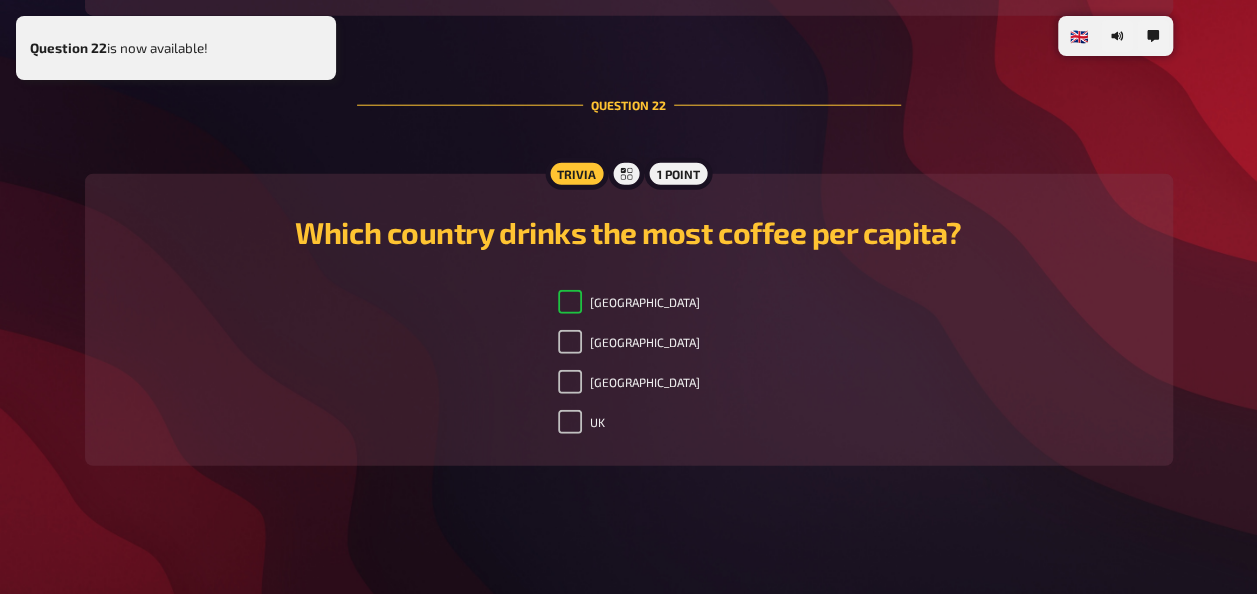 checkbox on "true" 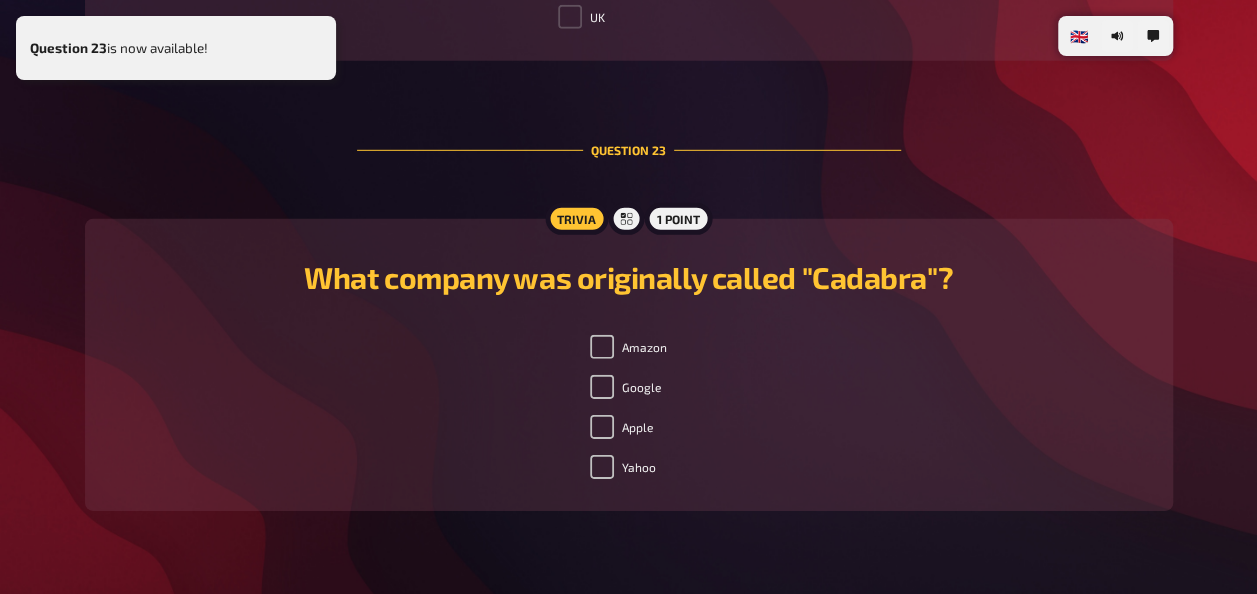 scroll, scrollTop: 10464, scrollLeft: 0, axis: vertical 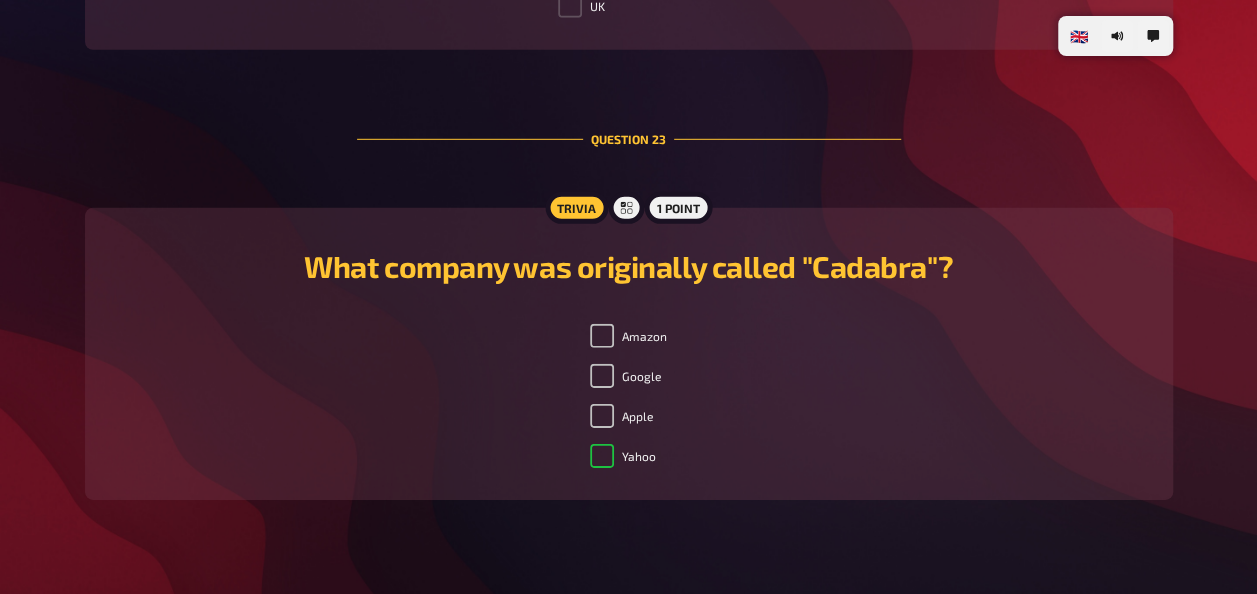 checkbox on "true" 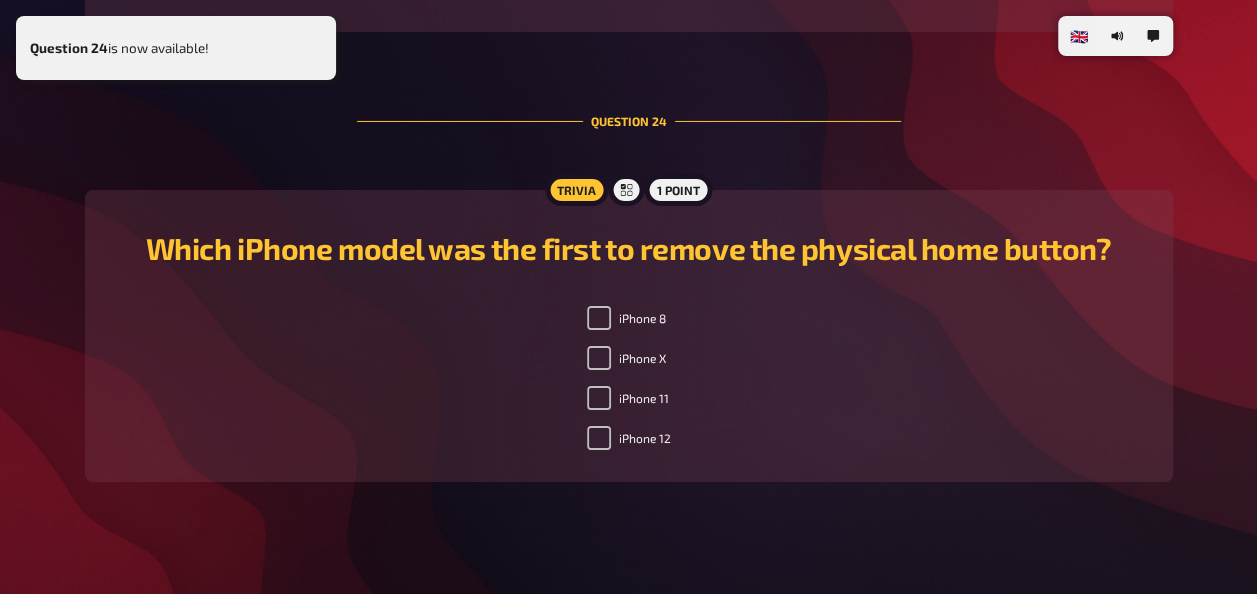 scroll, scrollTop: 10964, scrollLeft: 0, axis: vertical 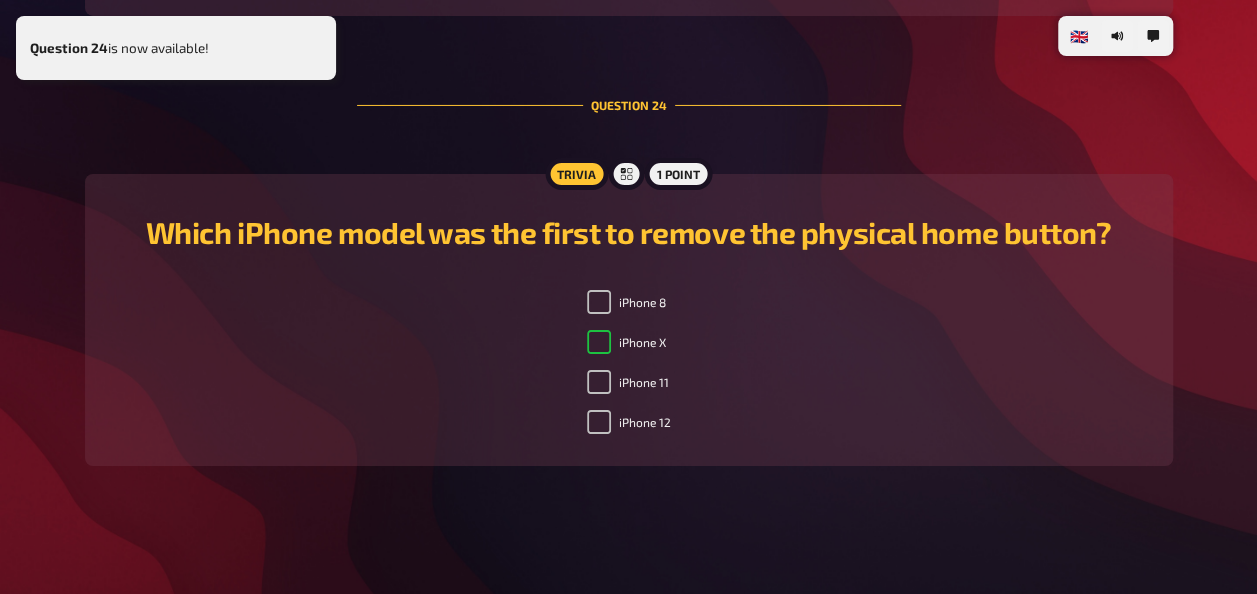 checkbox on "true" 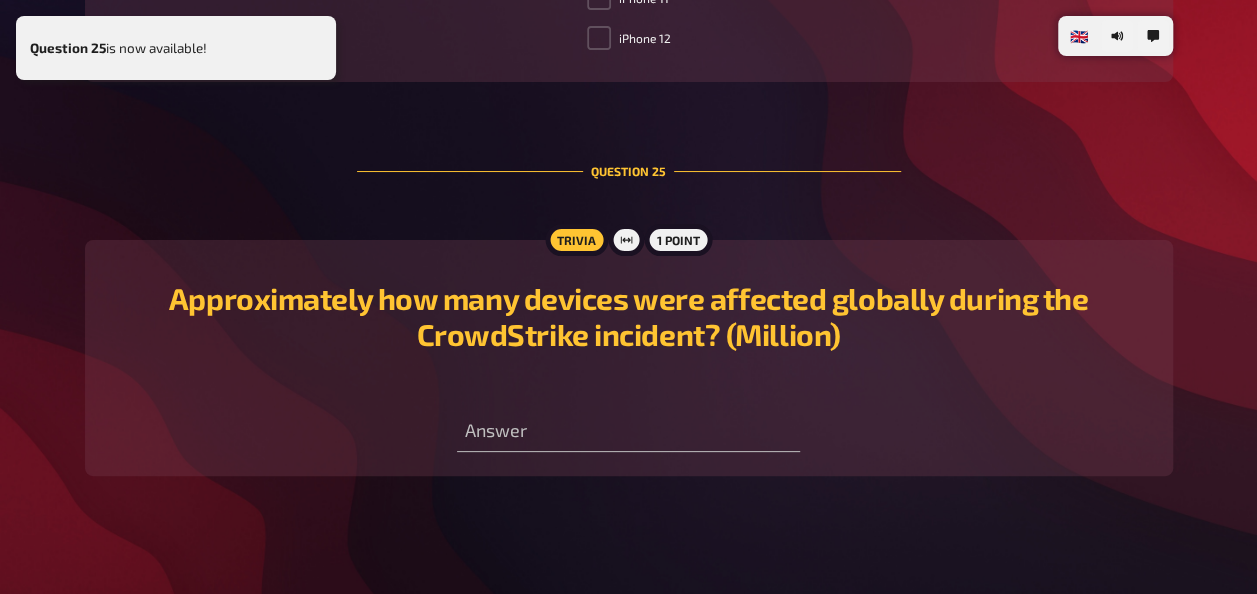 scroll, scrollTop: 11360, scrollLeft: 0, axis: vertical 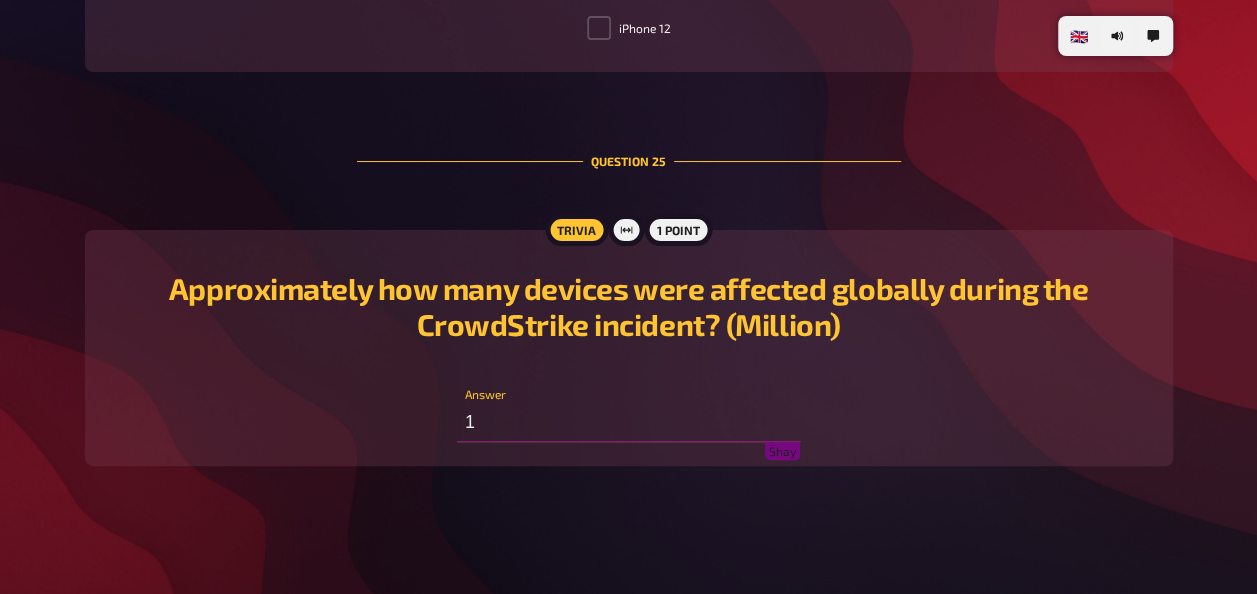 click on "1" at bounding box center [628, 422] 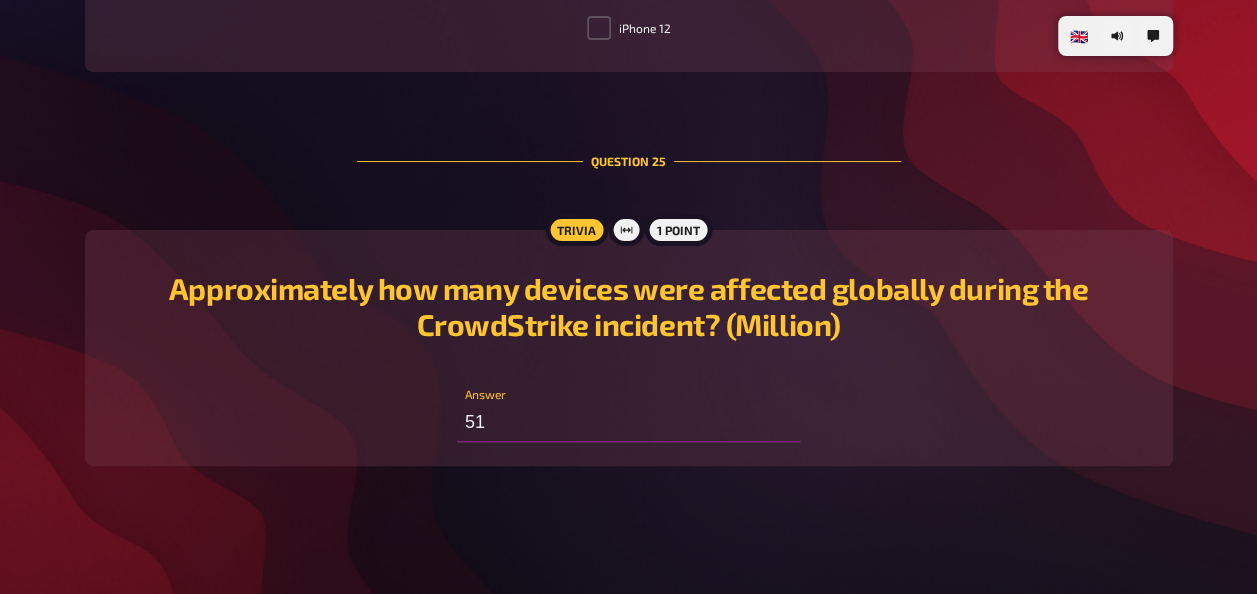 click on "Approximately how many devices were affected globally during the CrowdStrike incident? (Million) 51 Answer Shay" at bounding box center (629, 348) 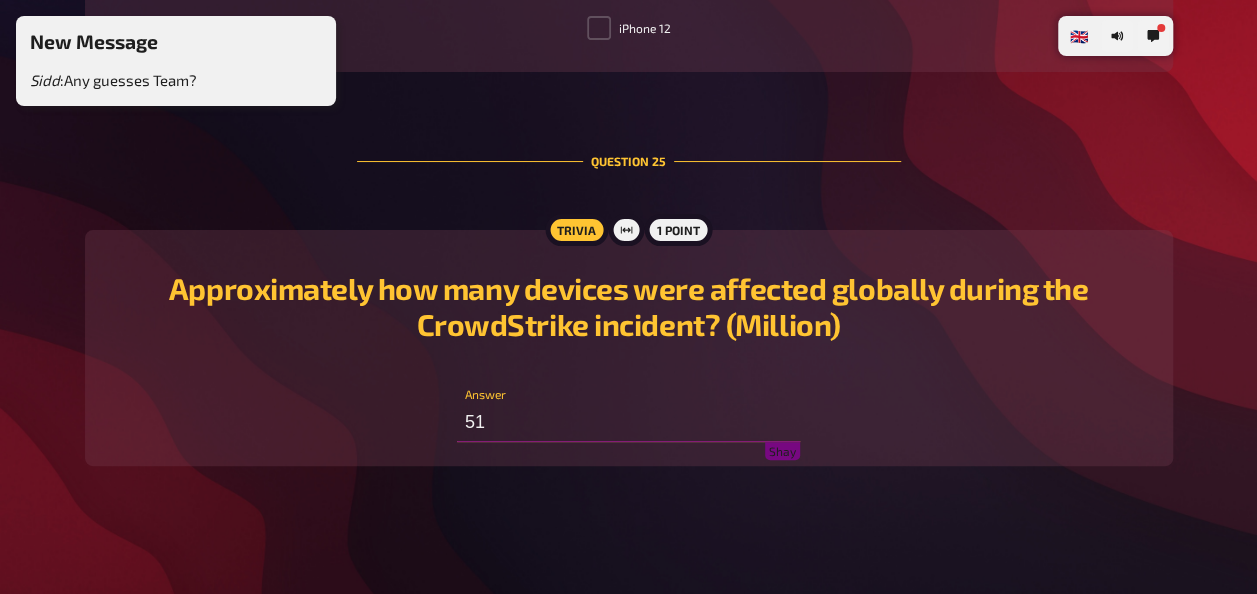 click on "51" at bounding box center [628, 422] 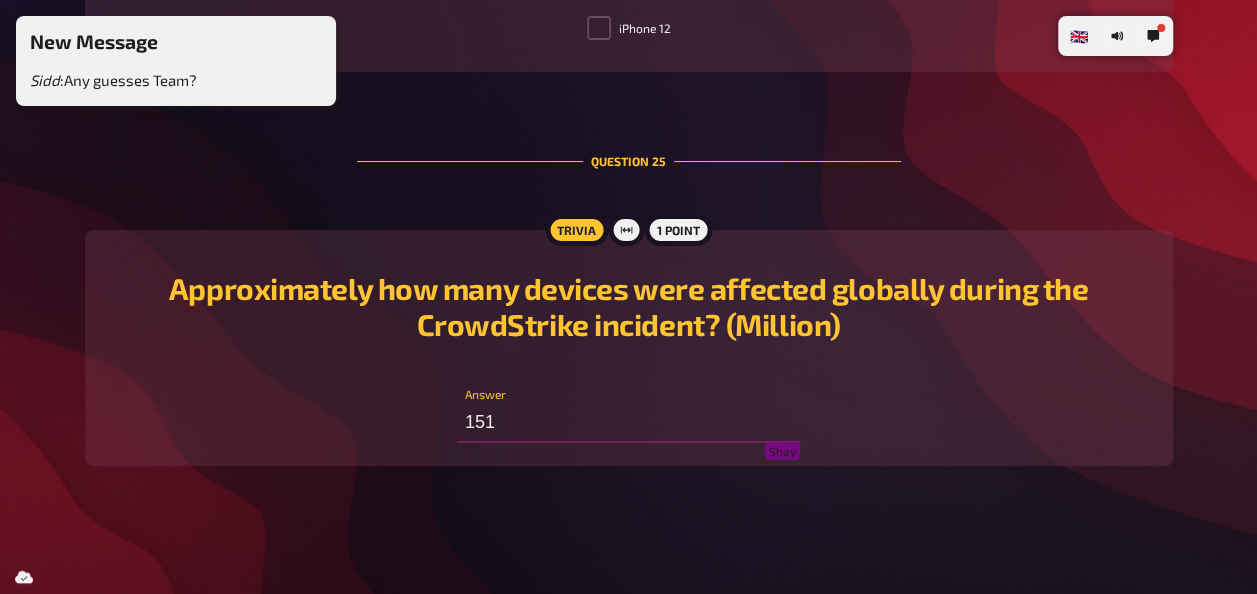 type on "151" 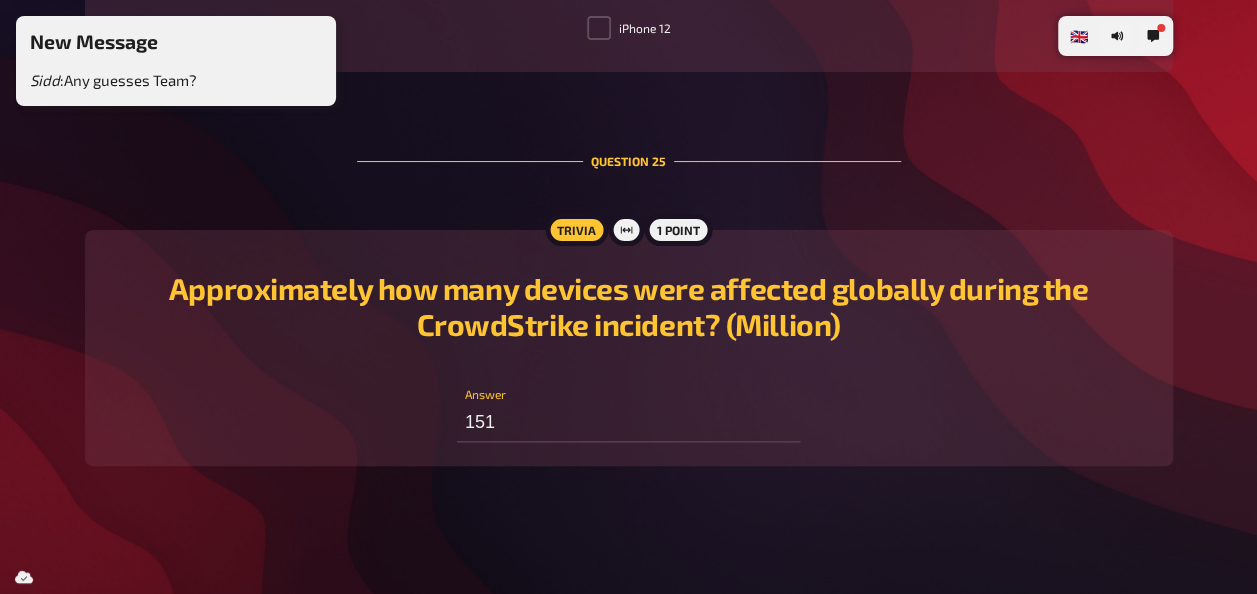 click on "Approximately how many devices were affected globally during the CrowdStrike incident? (Million) 151 Answer Shay" at bounding box center [629, 348] 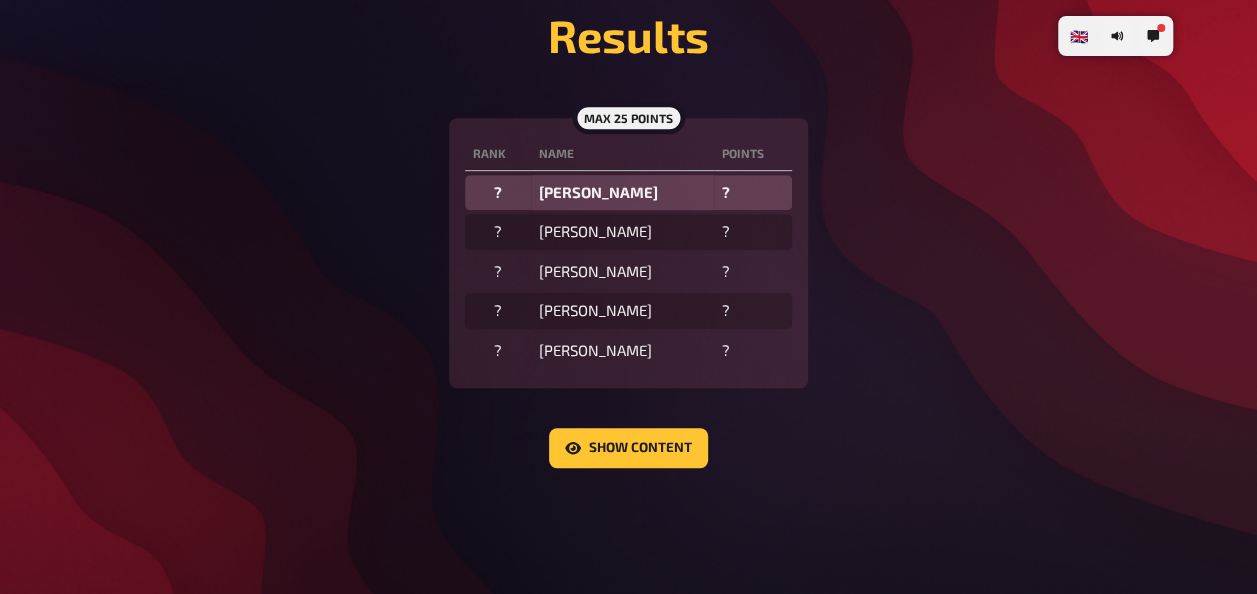 scroll, scrollTop: 470, scrollLeft: 0, axis: vertical 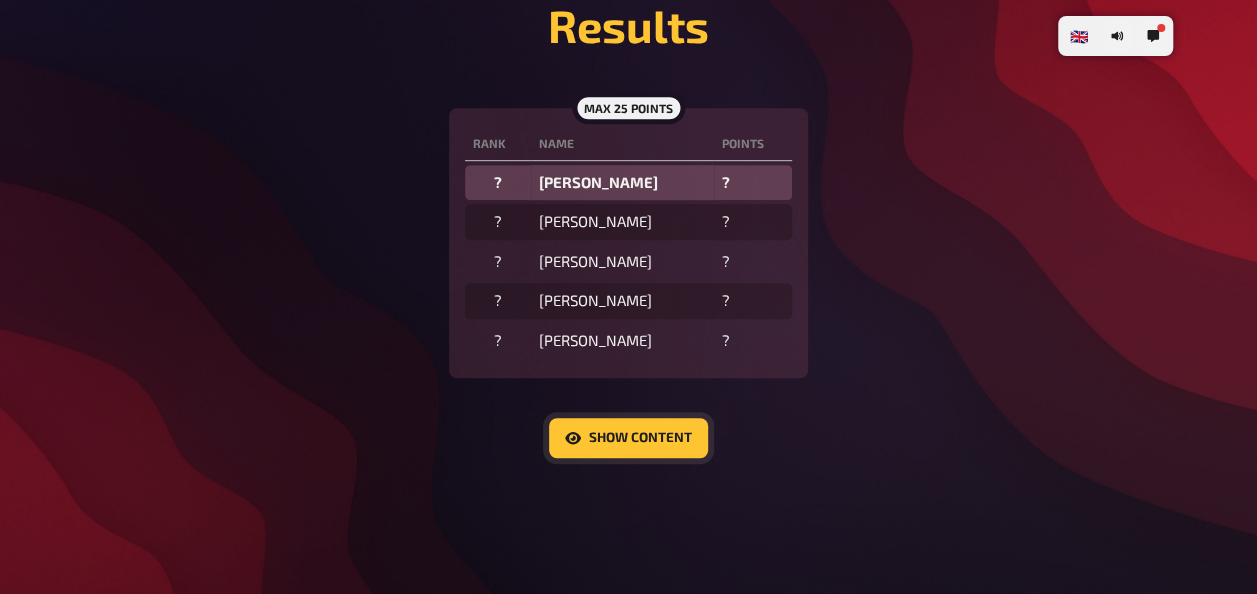 click on "Show content" at bounding box center [628, 438] 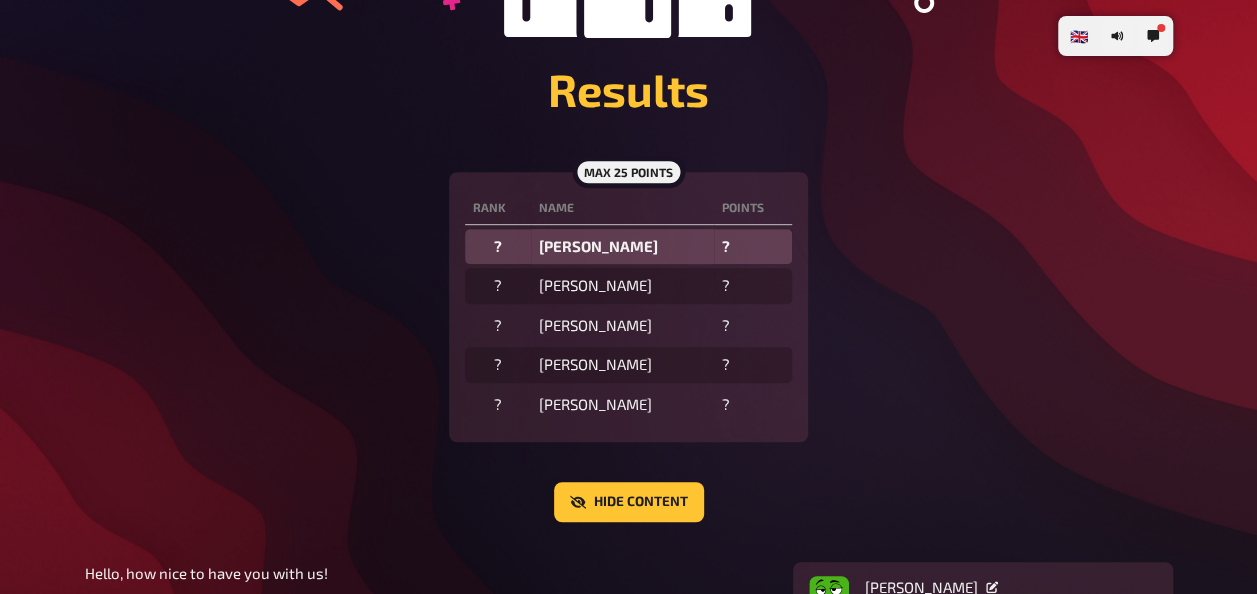 scroll, scrollTop: 470, scrollLeft: 0, axis: vertical 